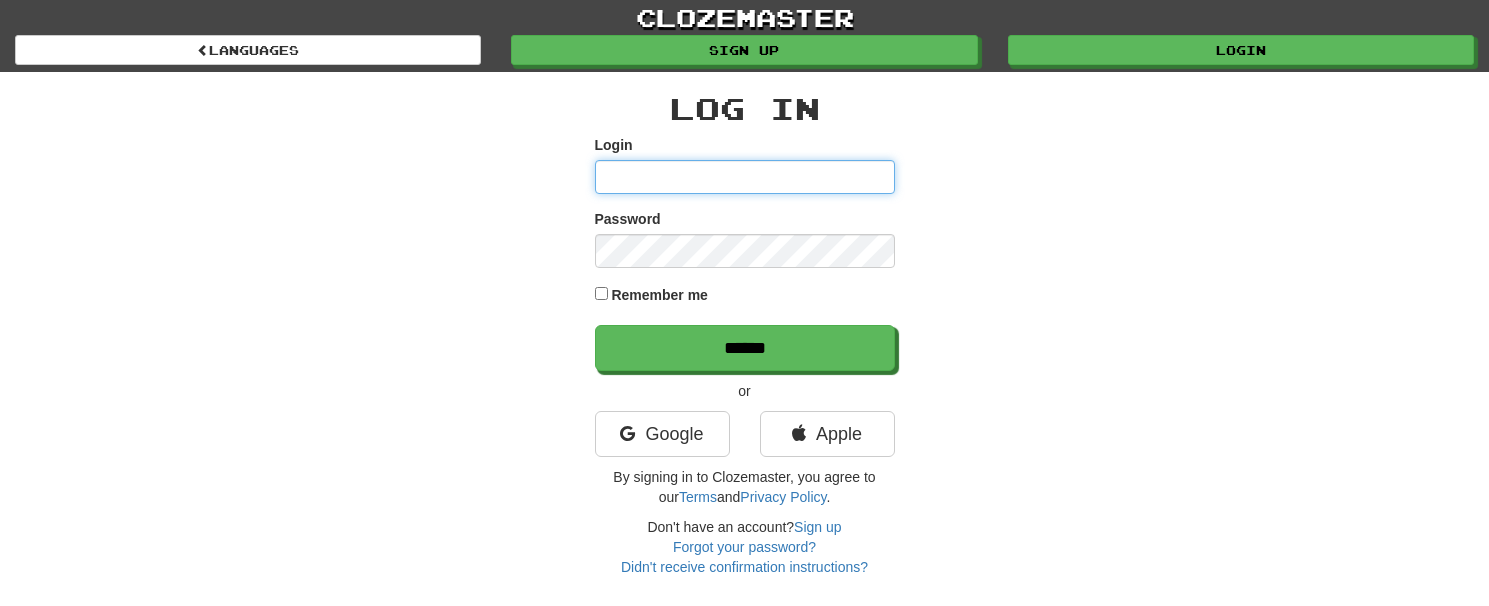 scroll, scrollTop: 0, scrollLeft: 0, axis: both 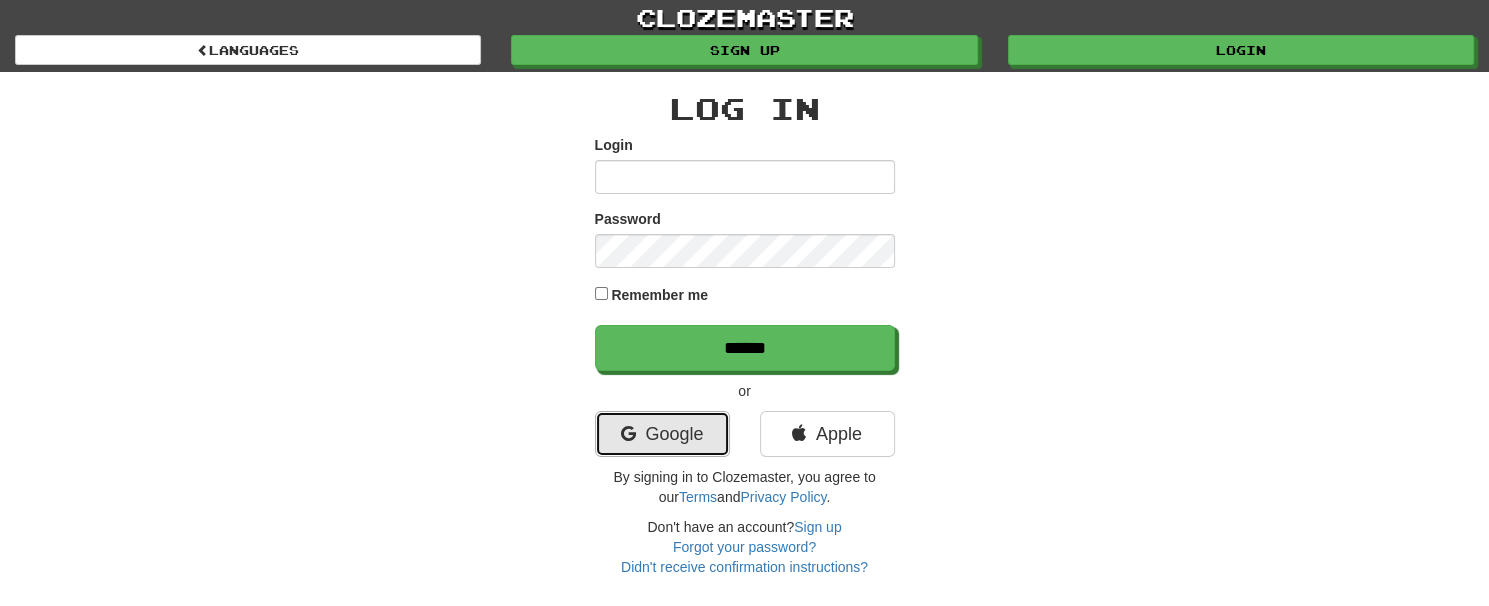 click at bounding box center (627, 434) 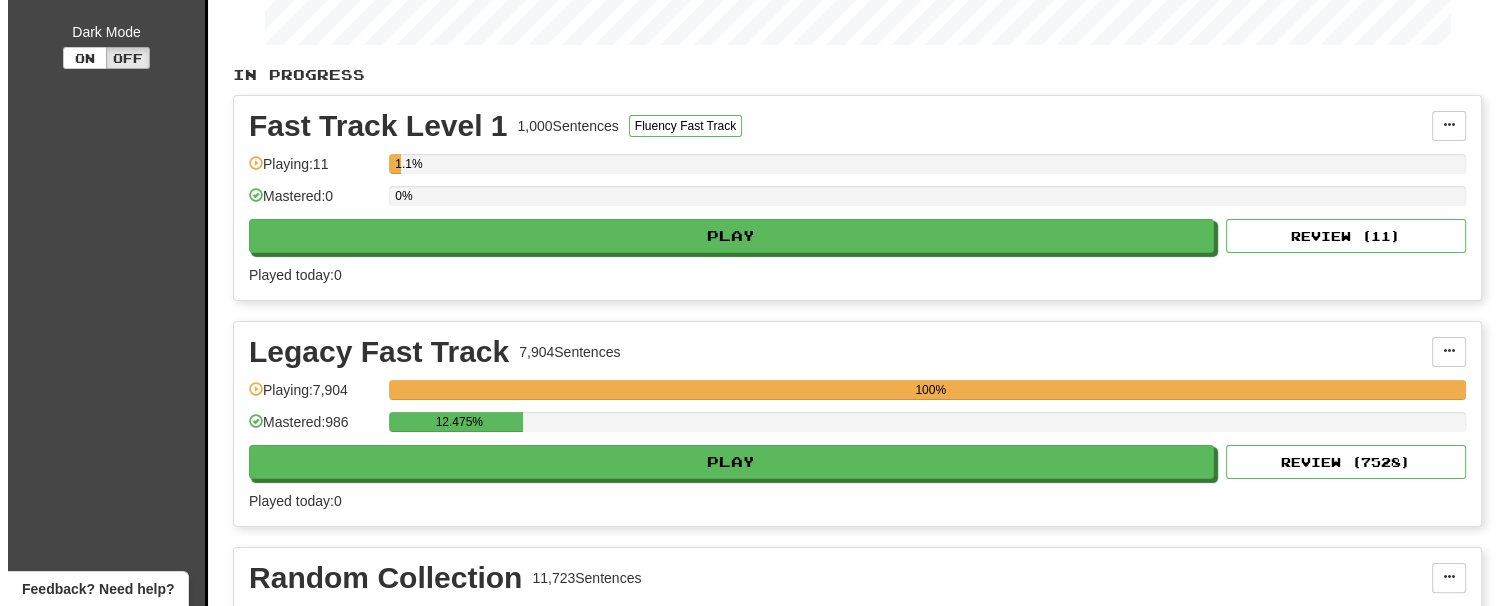 scroll, scrollTop: 400, scrollLeft: 0, axis: vertical 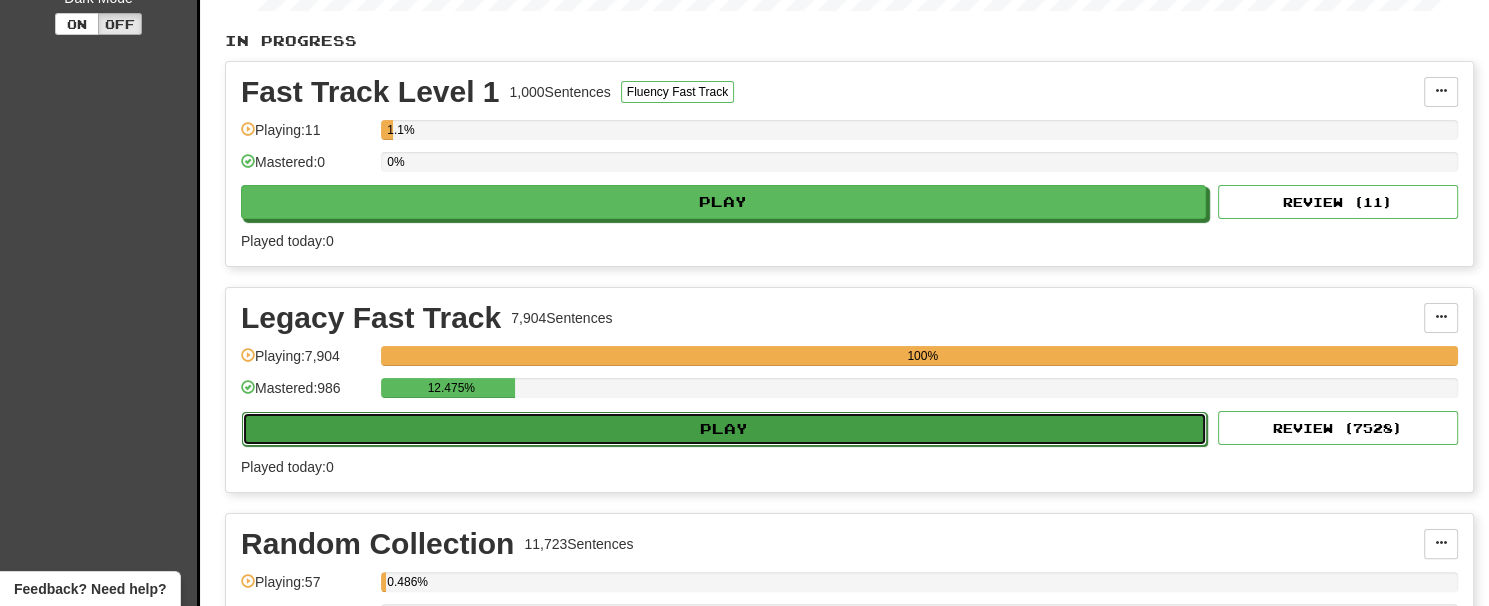 click on "Play" at bounding box center (724, 429) 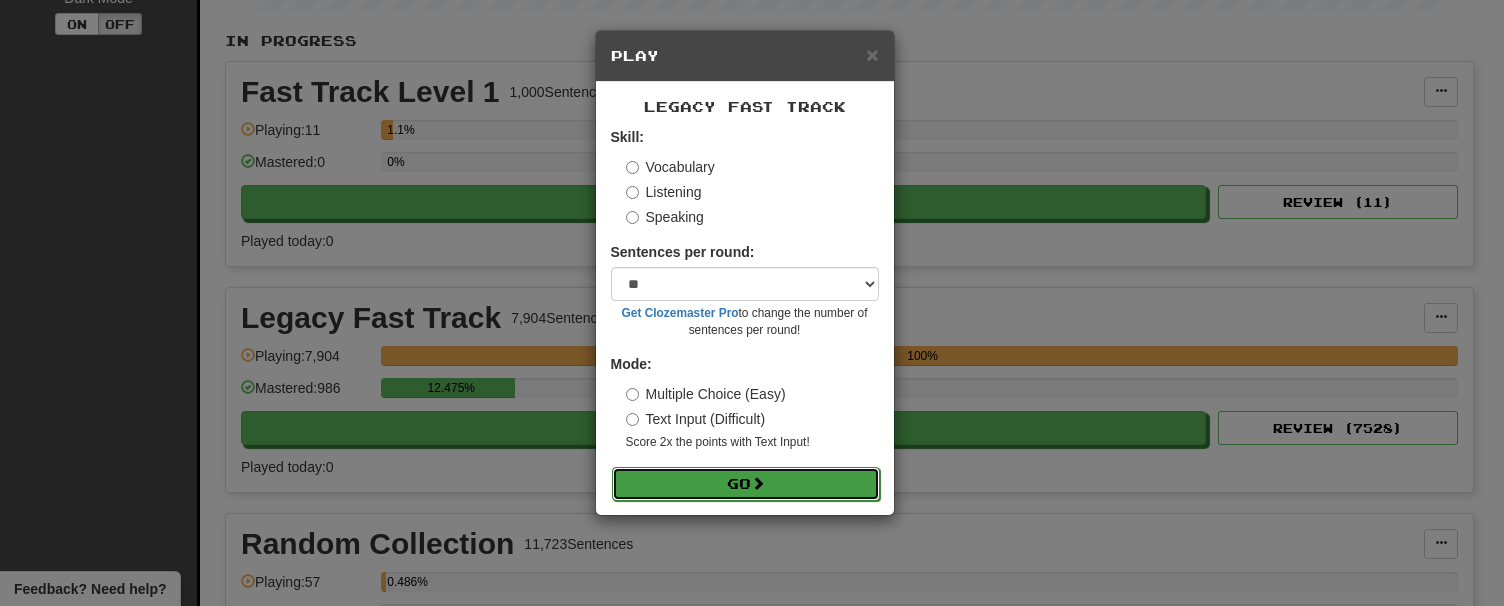 click at bounding box center (758, 483) 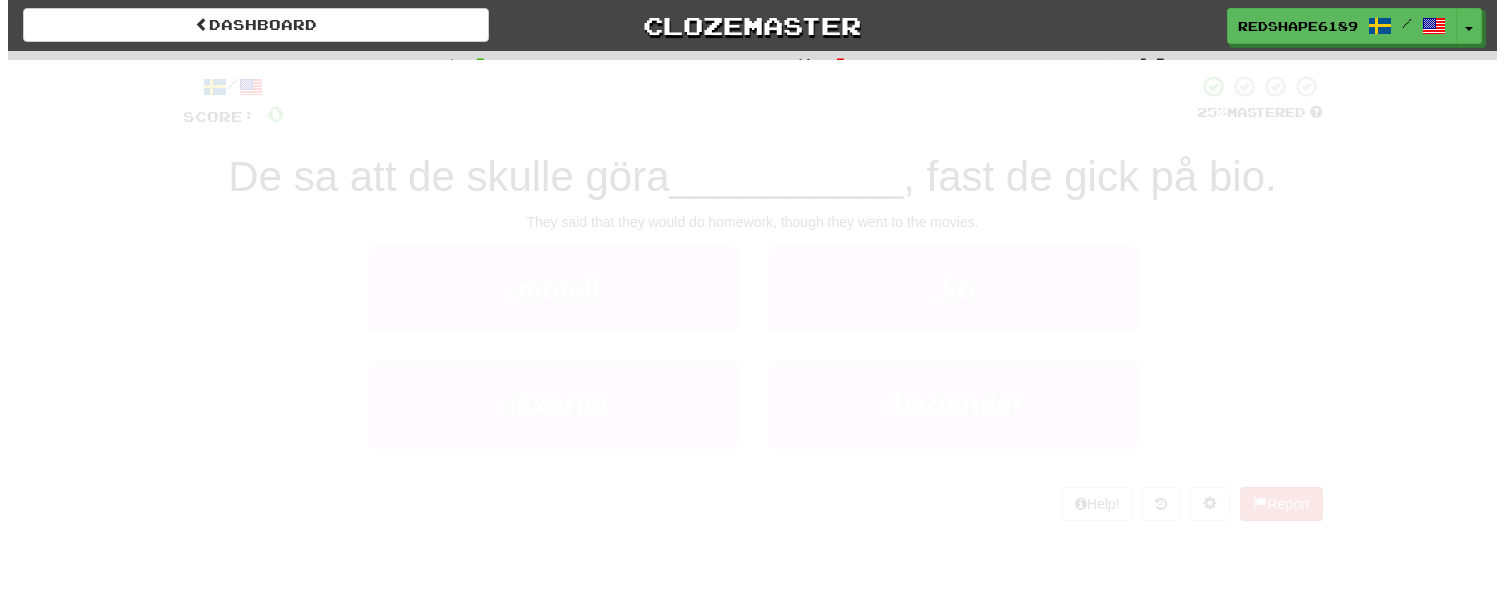 scroll, scrollTop: 0, scrollLeft: 0, axis: both 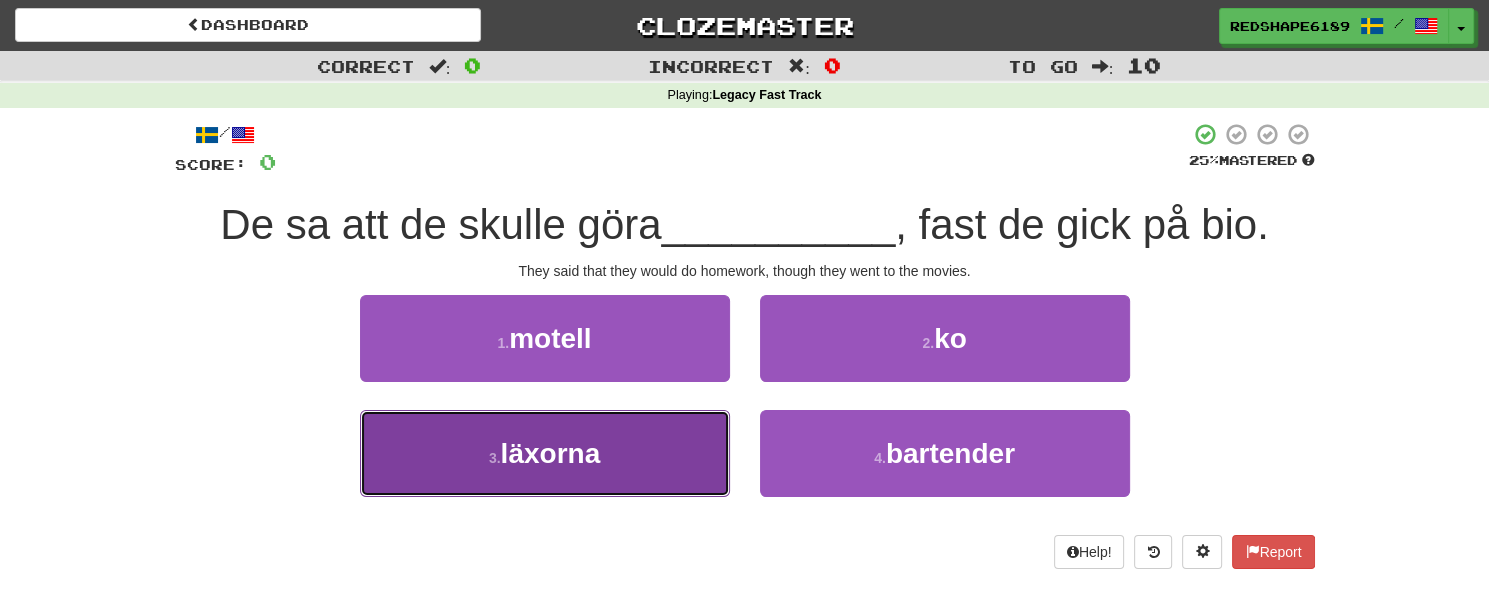 click on "3 .  läxorna" at bounding box center [545, 453] 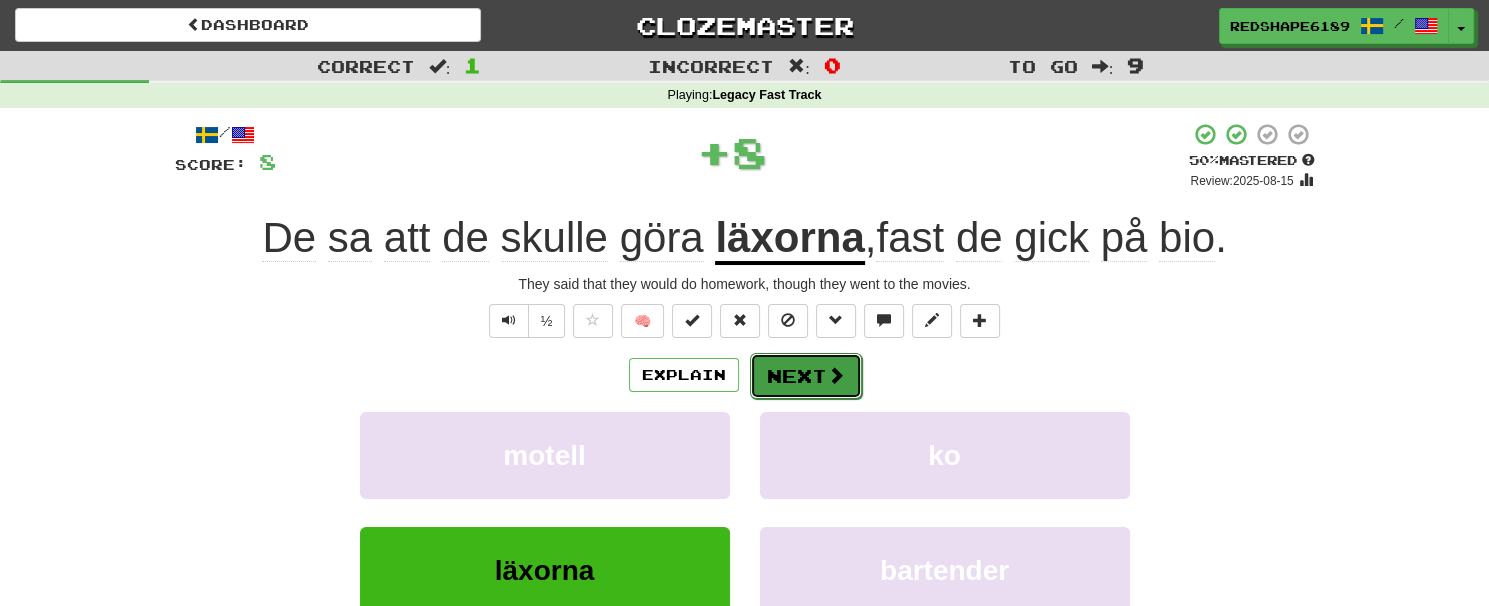 click on "Next" at bounding box center [806, 376] 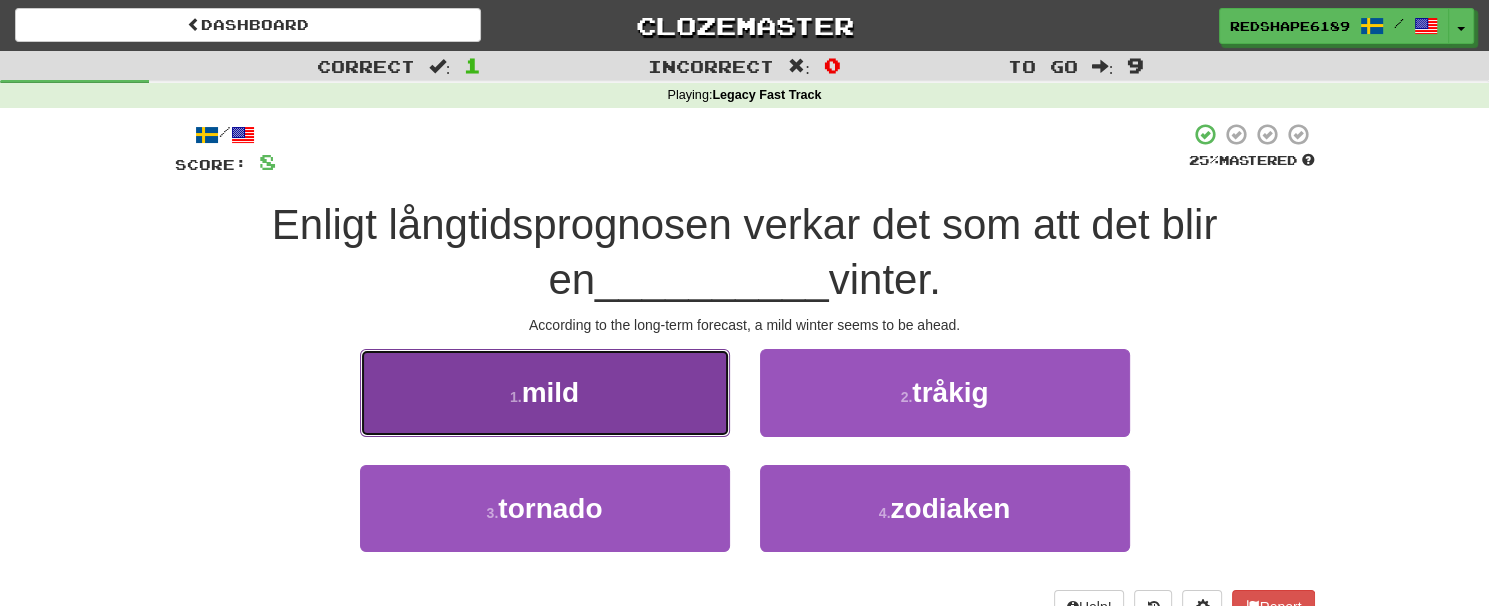 click on "1 .  mild" at bounding box center [545, 392] 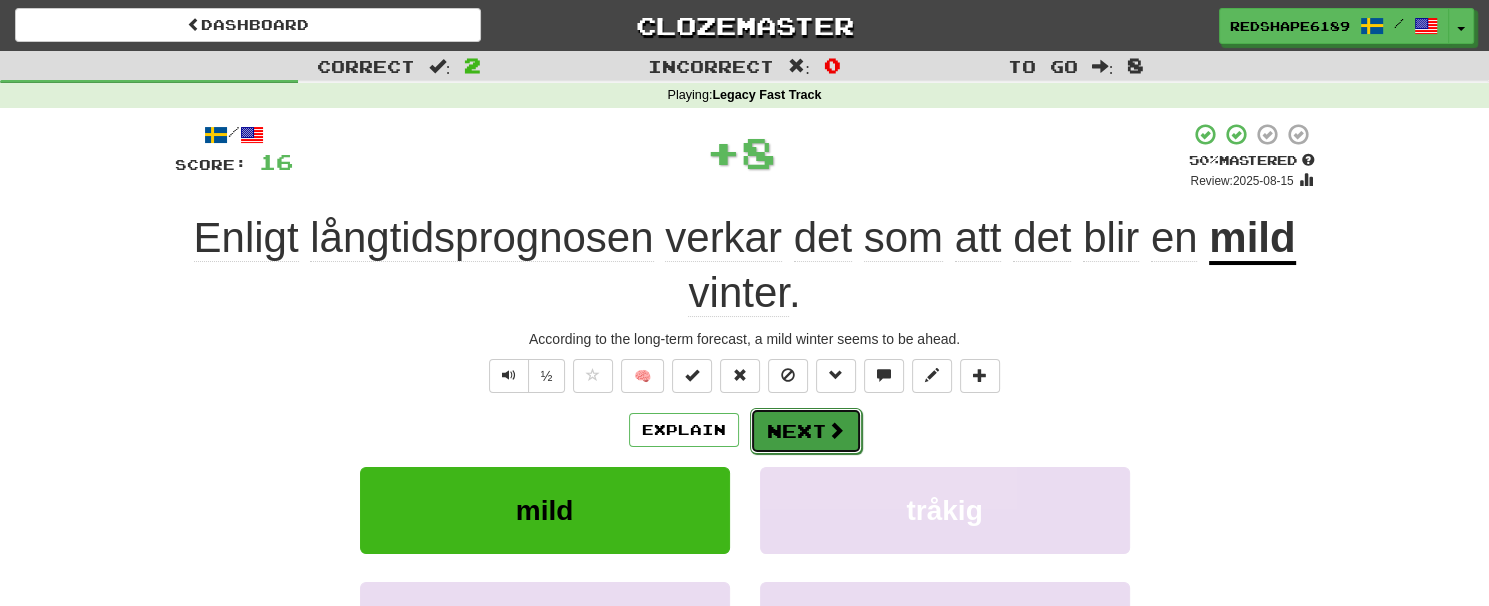click on "Next" at bounding box center [806, 431] 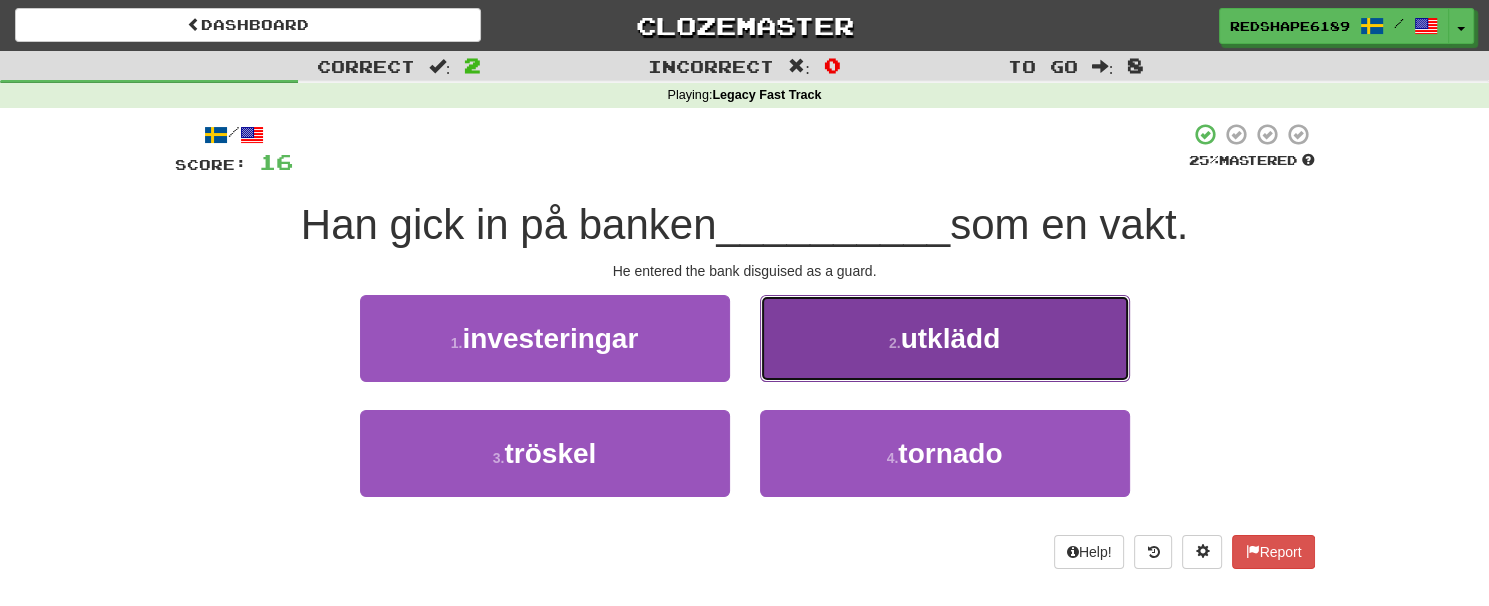 click on "2 .  utklädd" at bounding box center [945, 338] 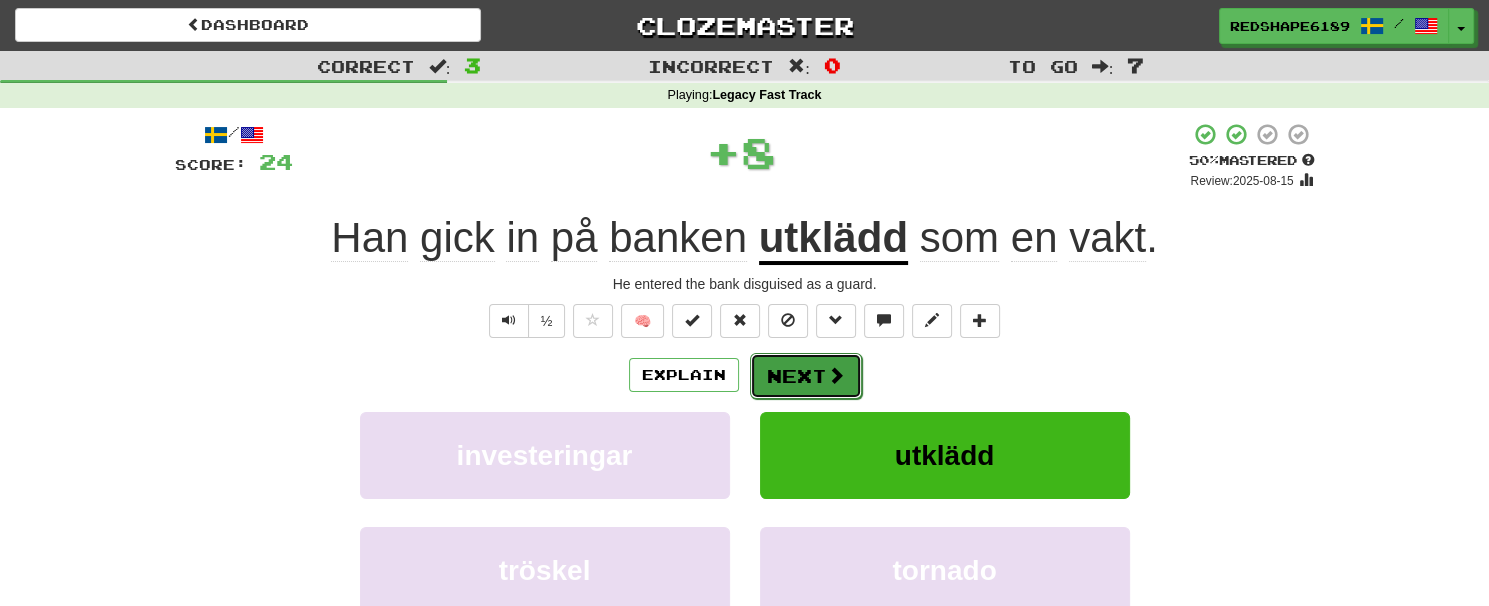 click on "Next" at bounding box center (806, 376) 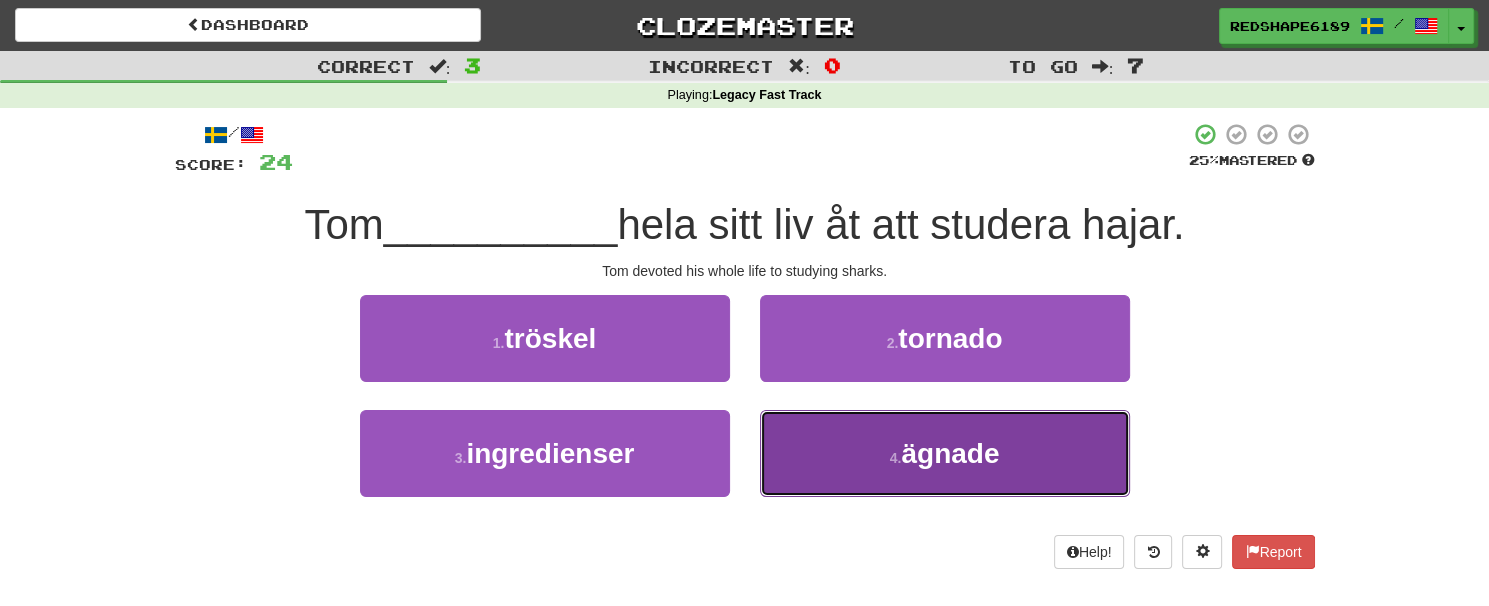 click on "4 .  ägnade" at bounding box center [945, 453] 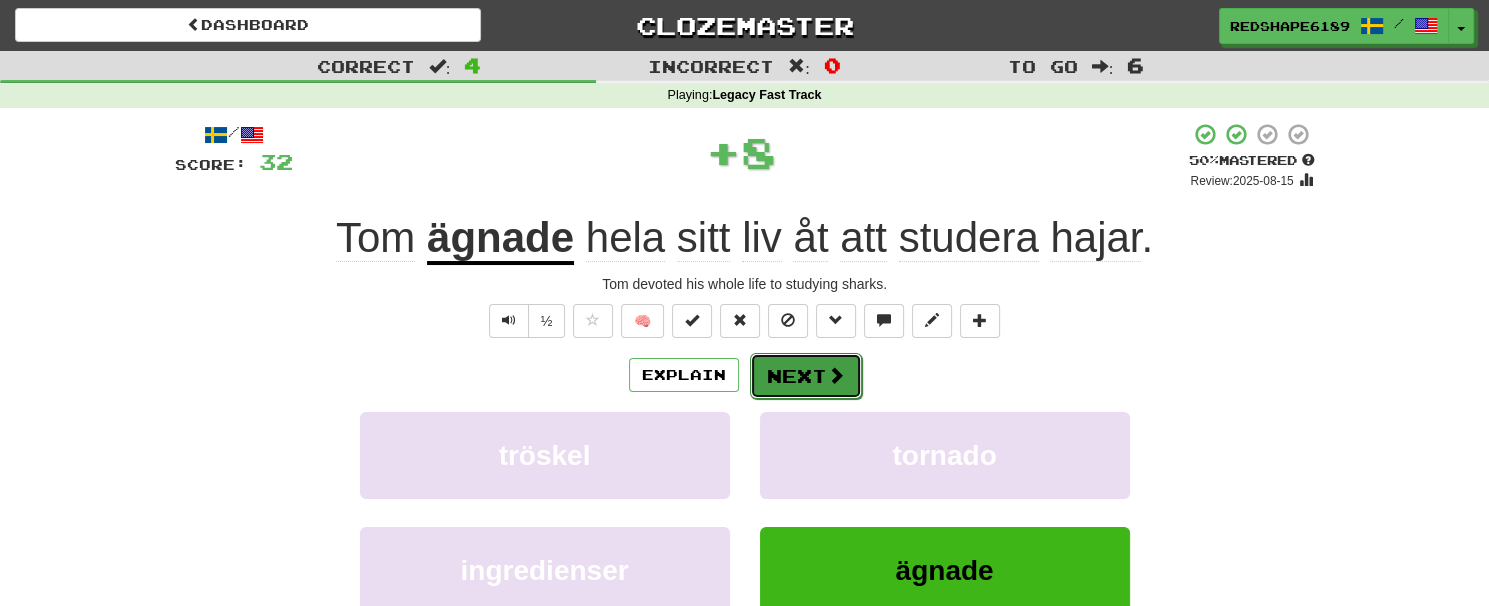 click on "Next" at bounding box center (806, 376) 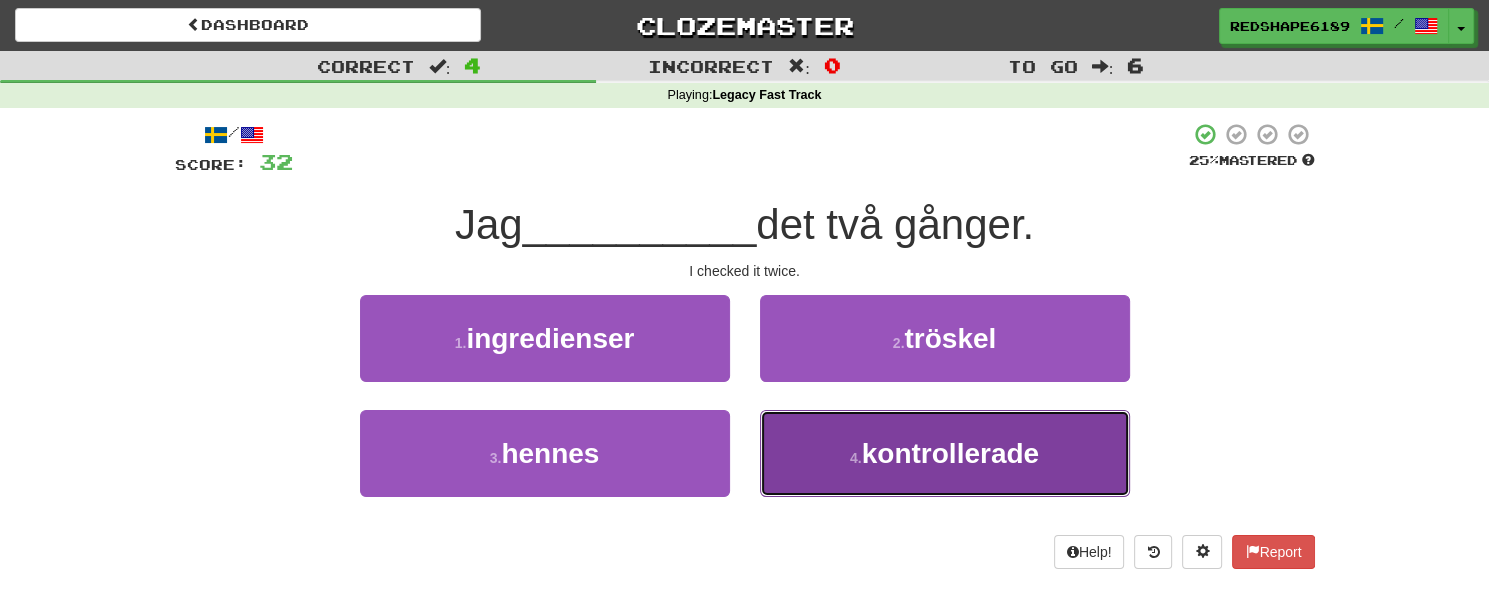 click on "4 .  kontrollerade" at bounding box center (945, 453) 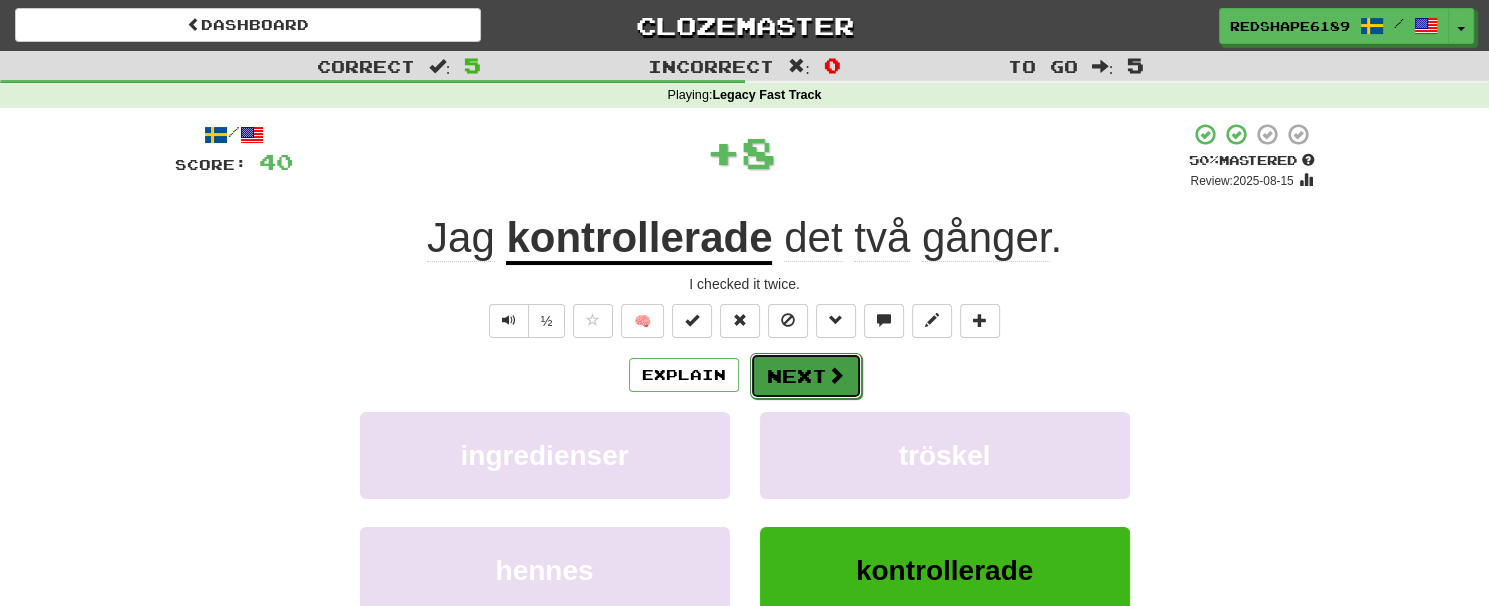click on "Next" at bounding box center [806, 376] 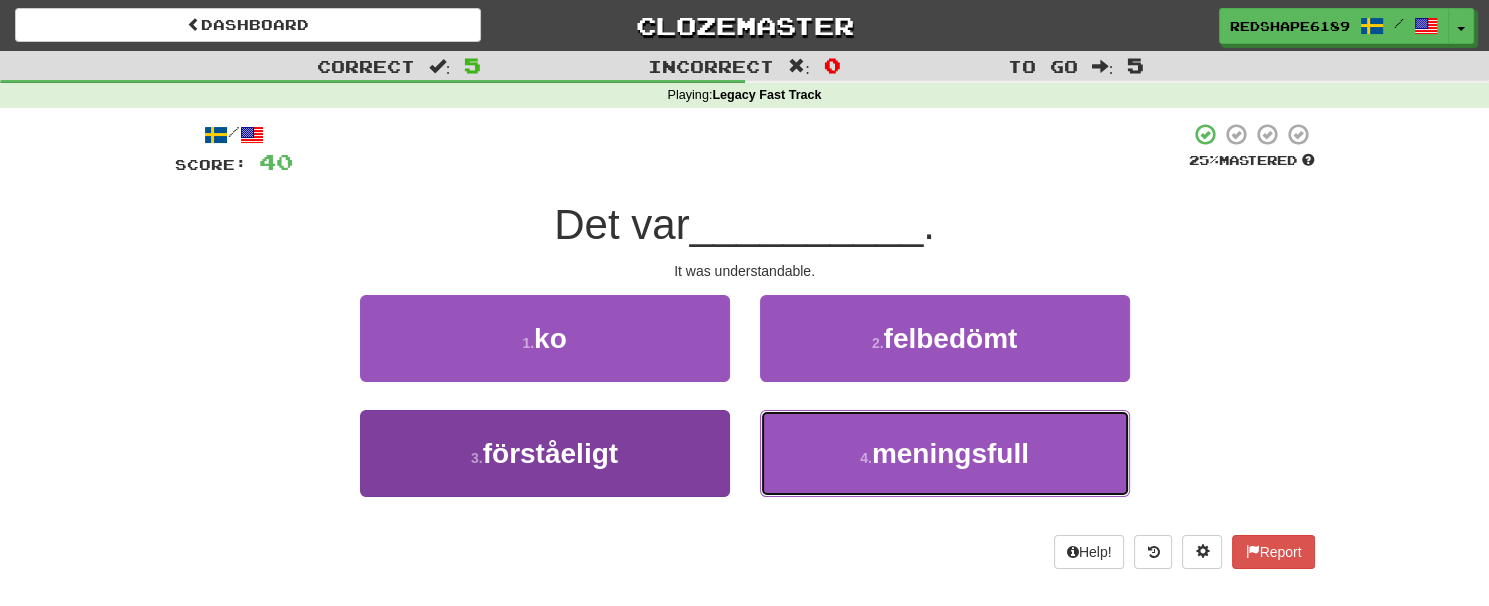 drag, startPoint x: 848, startPoint y: 453, endPoint x: 728, endPoint y: 440, distance: 120.70211 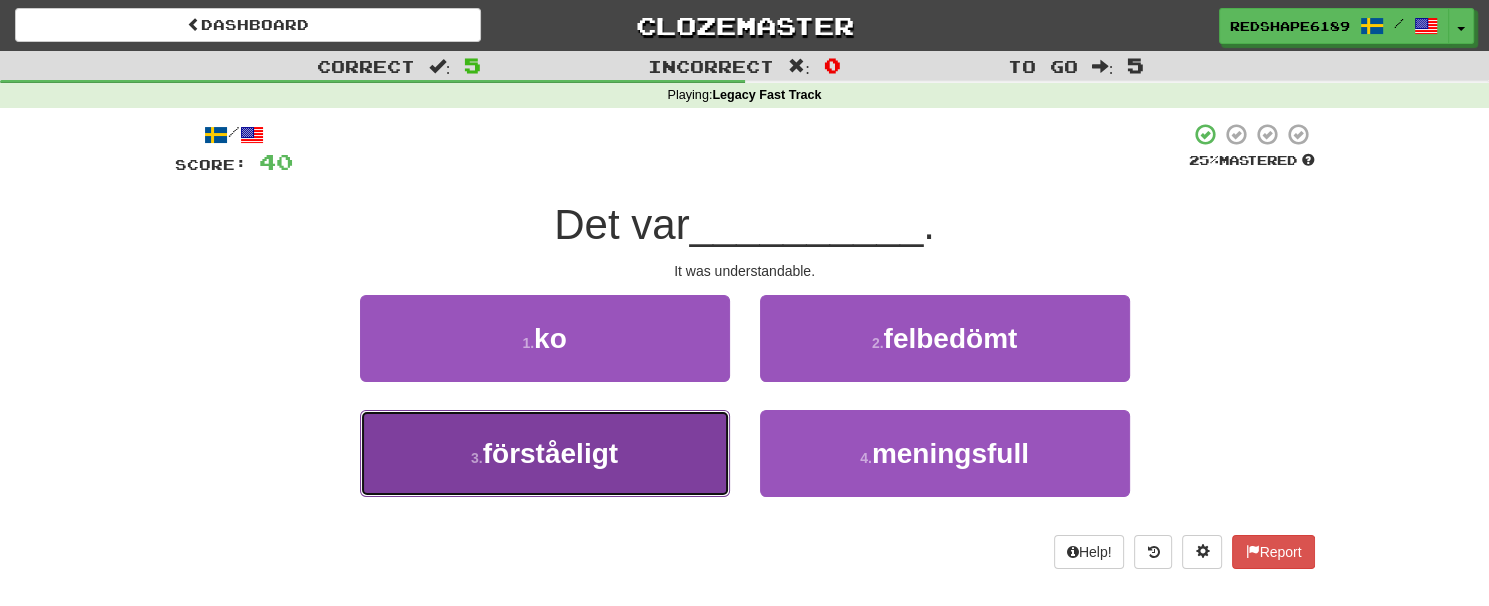click on "3 .  förståeligt" at bounding box center (545, 453) 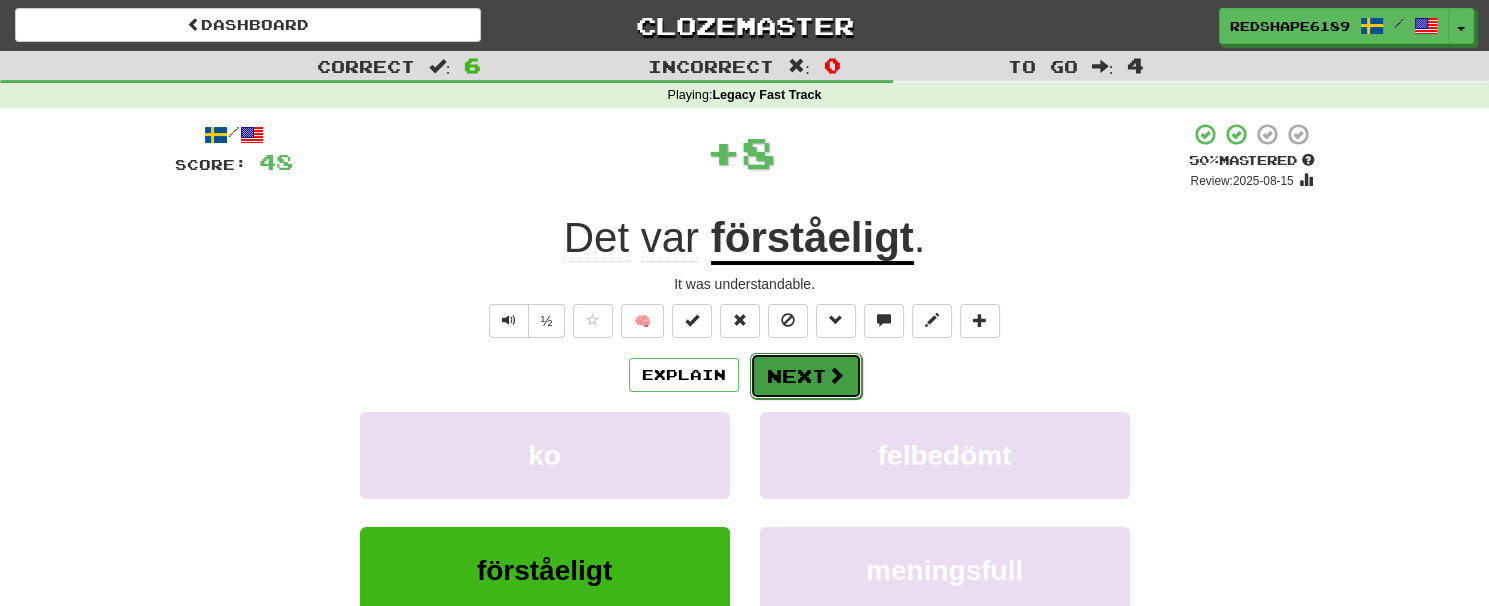 click on "Next" at bounding box center [806, 376] 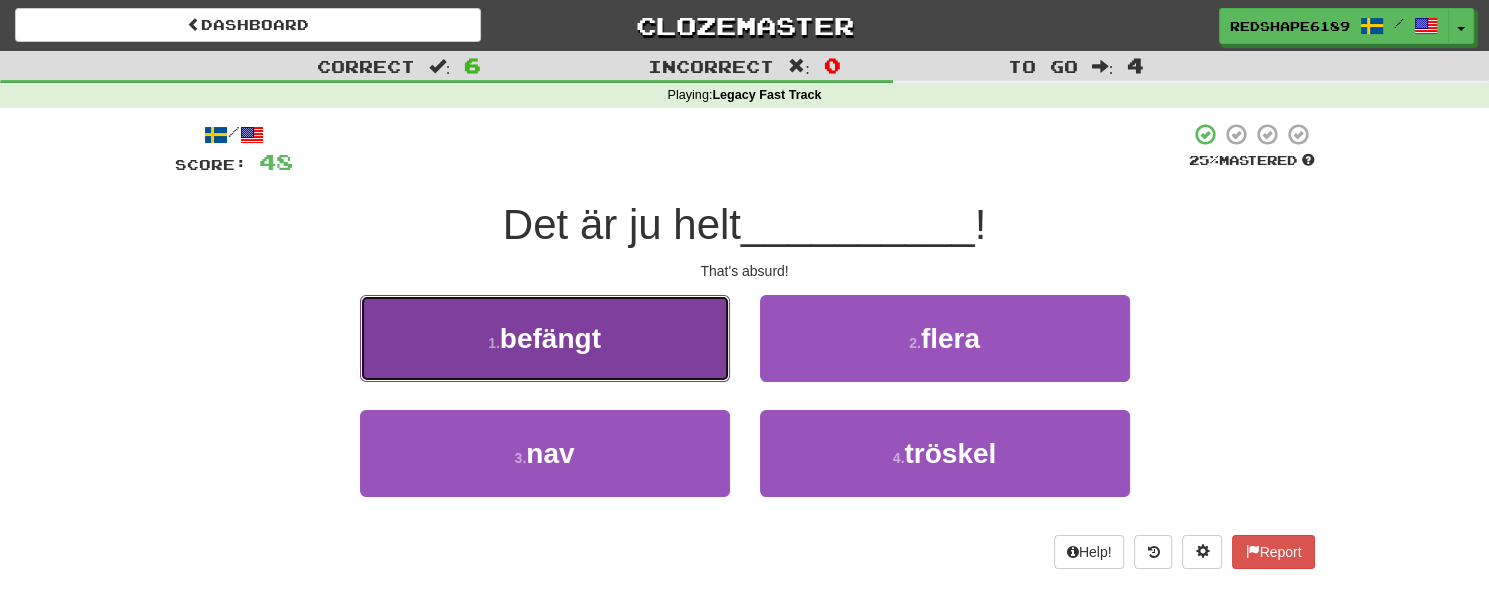 click on "1 .  befängt" at bounding box center [545, 338] 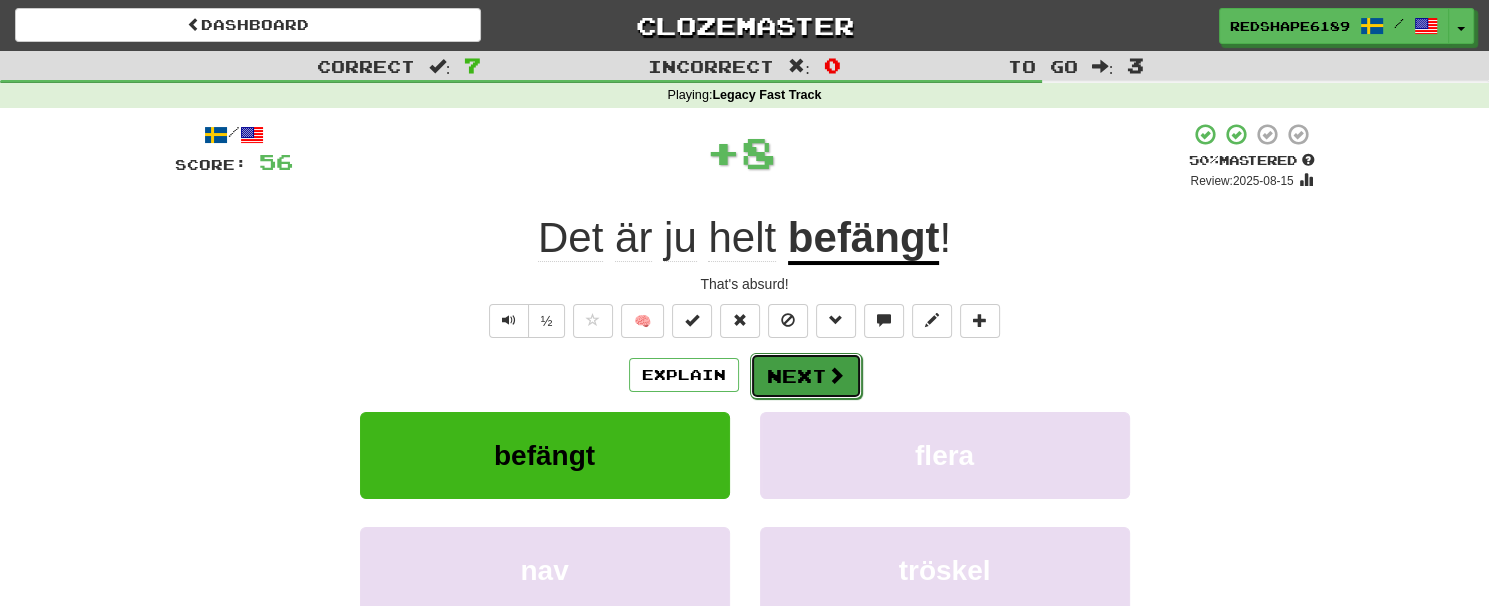 click on "Next" at bounding box center [806, 376] 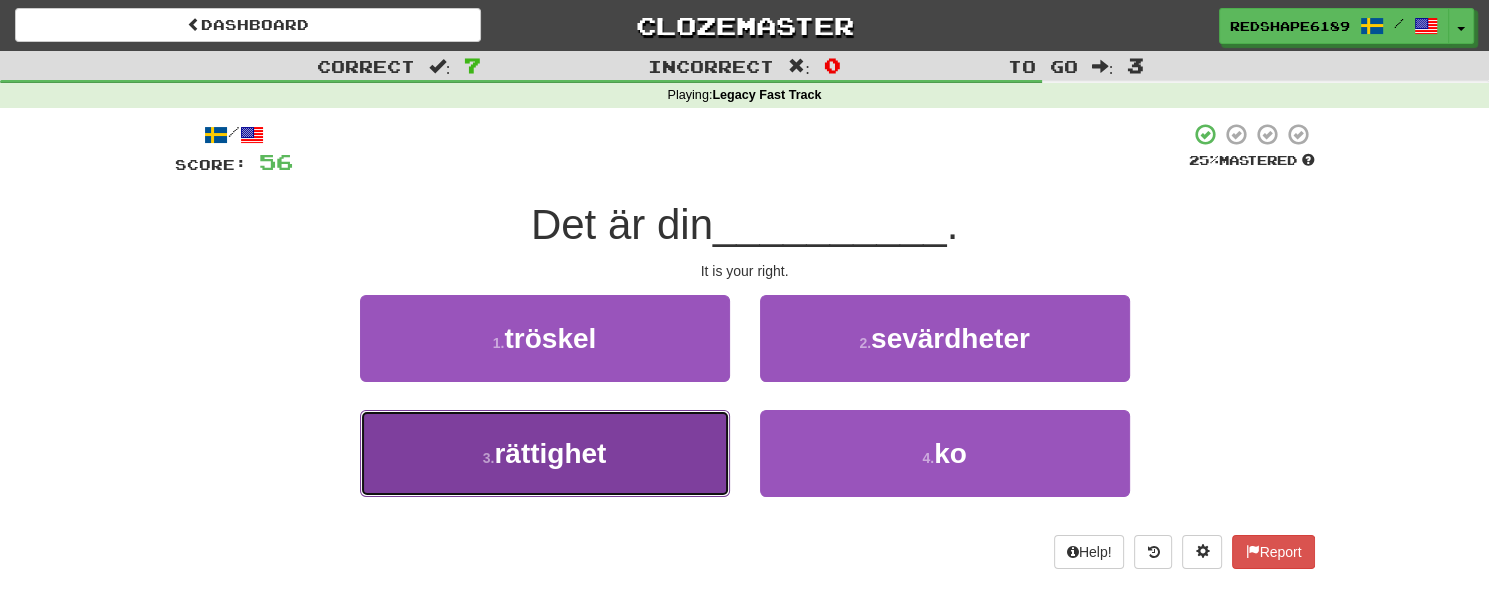 click on "3 .  rättighet" at bounding box center (545, 453) 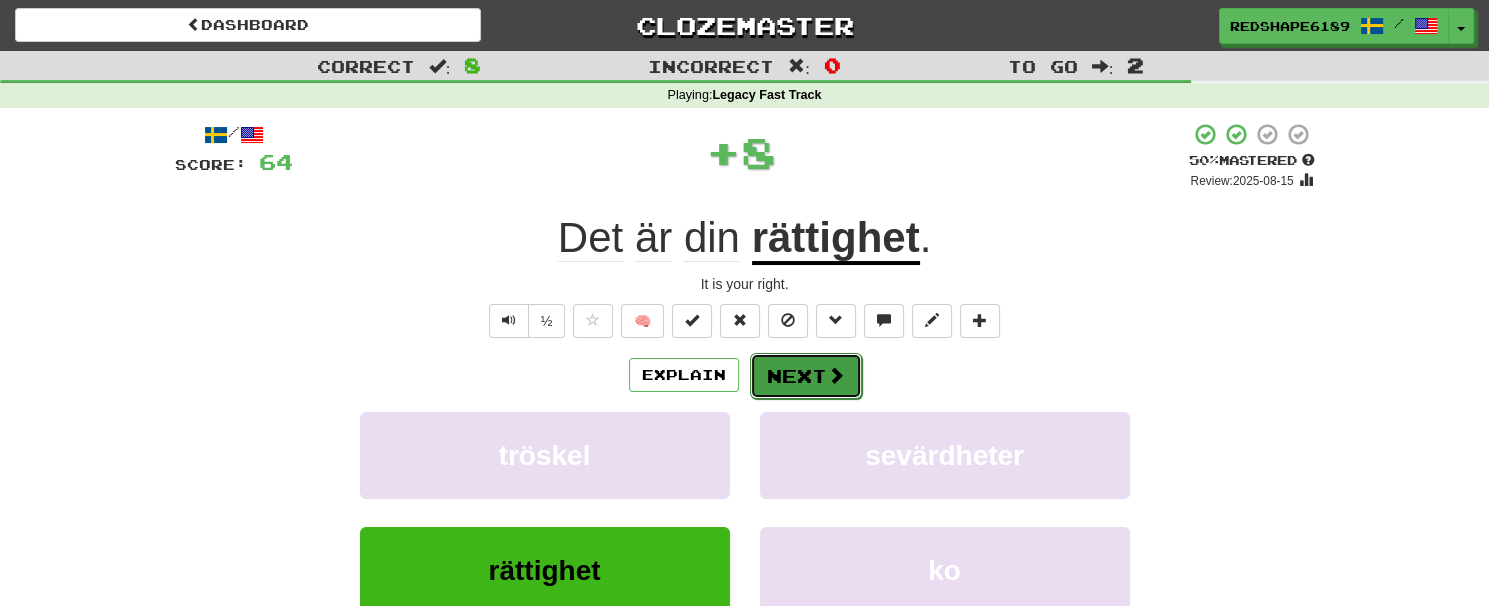 click on "Next" at bounding box center [806, 376] 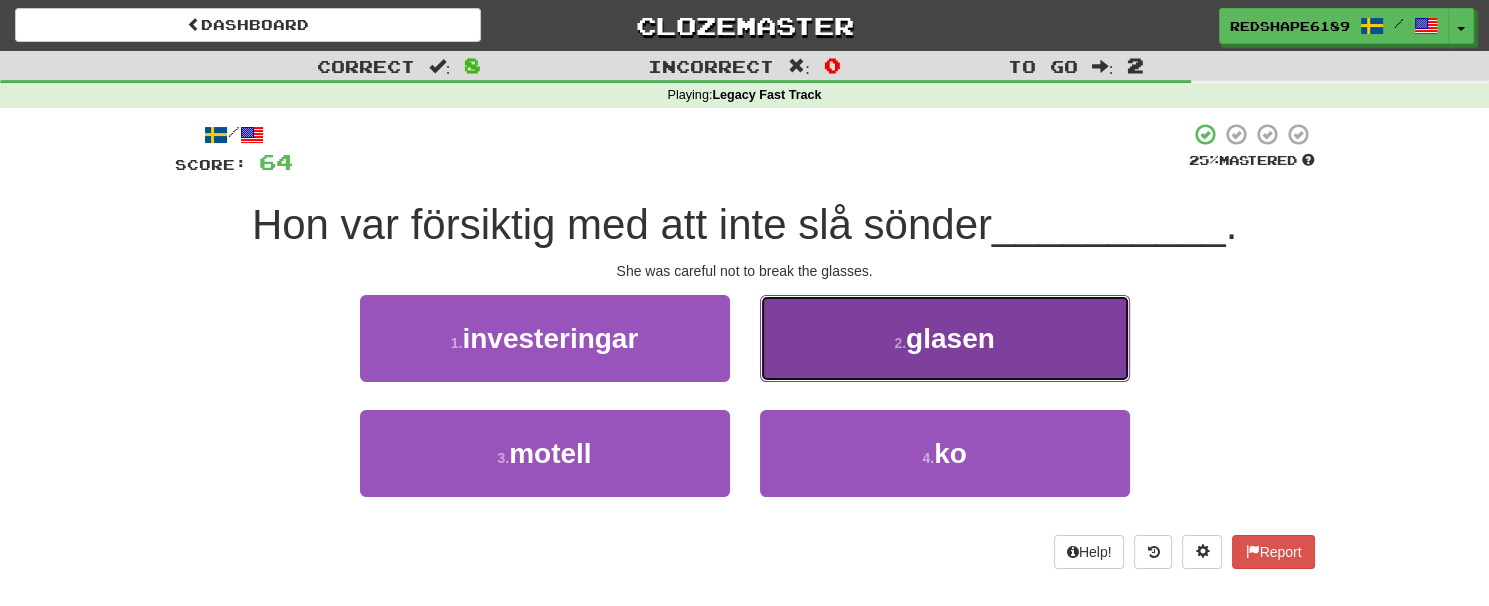 click on "2 .  glasen" at bounding box center [945, 338] 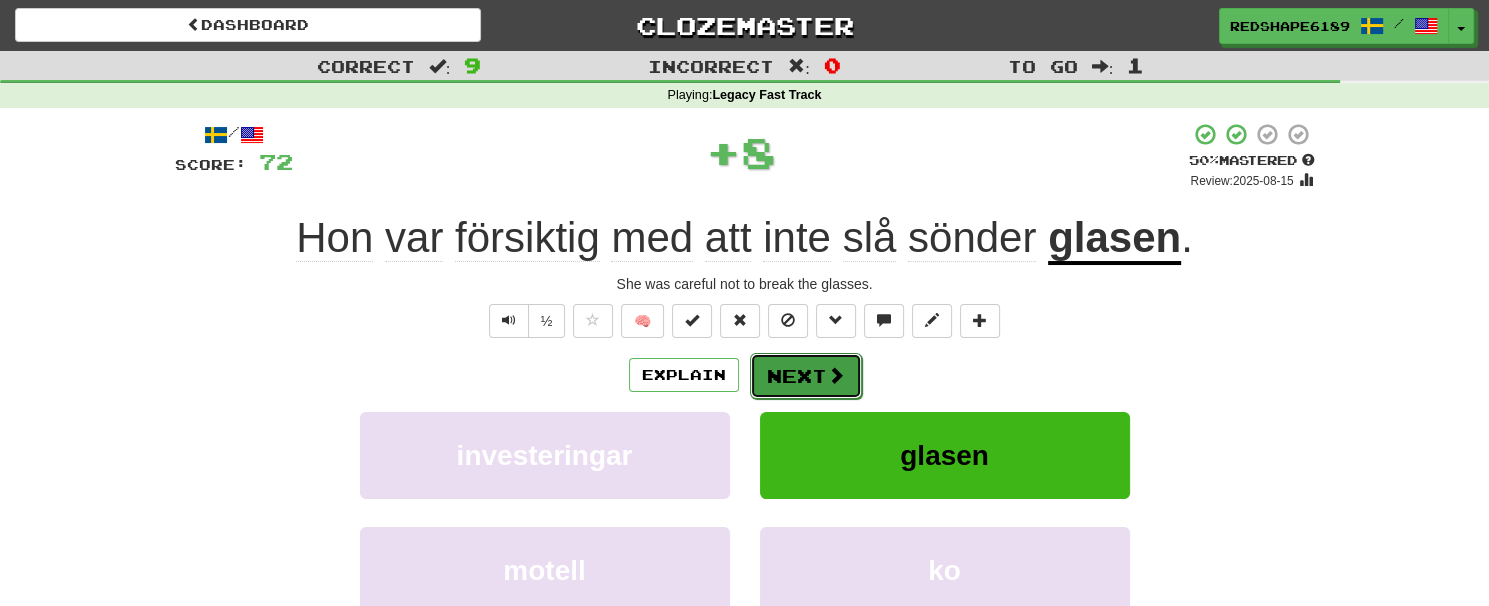 click on "Next" at bounding box center (806, 376) 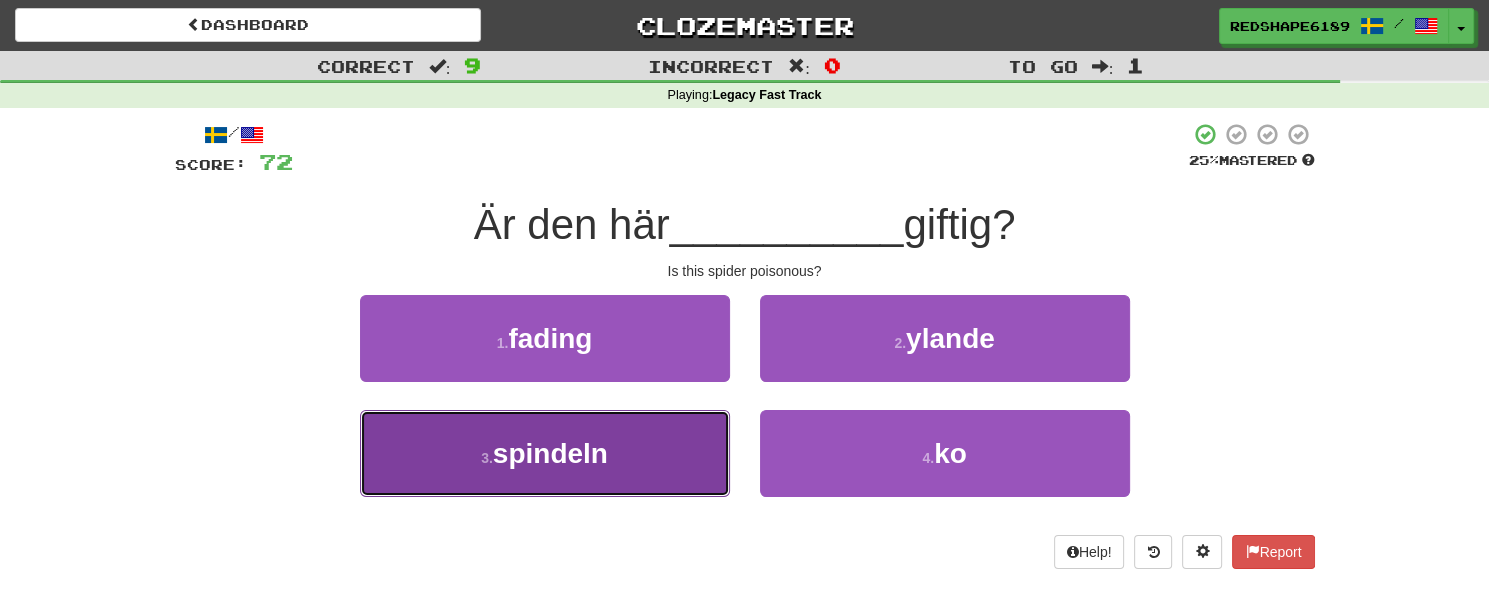 click on "3 .  spindeln" at bounding box center [545, 453] 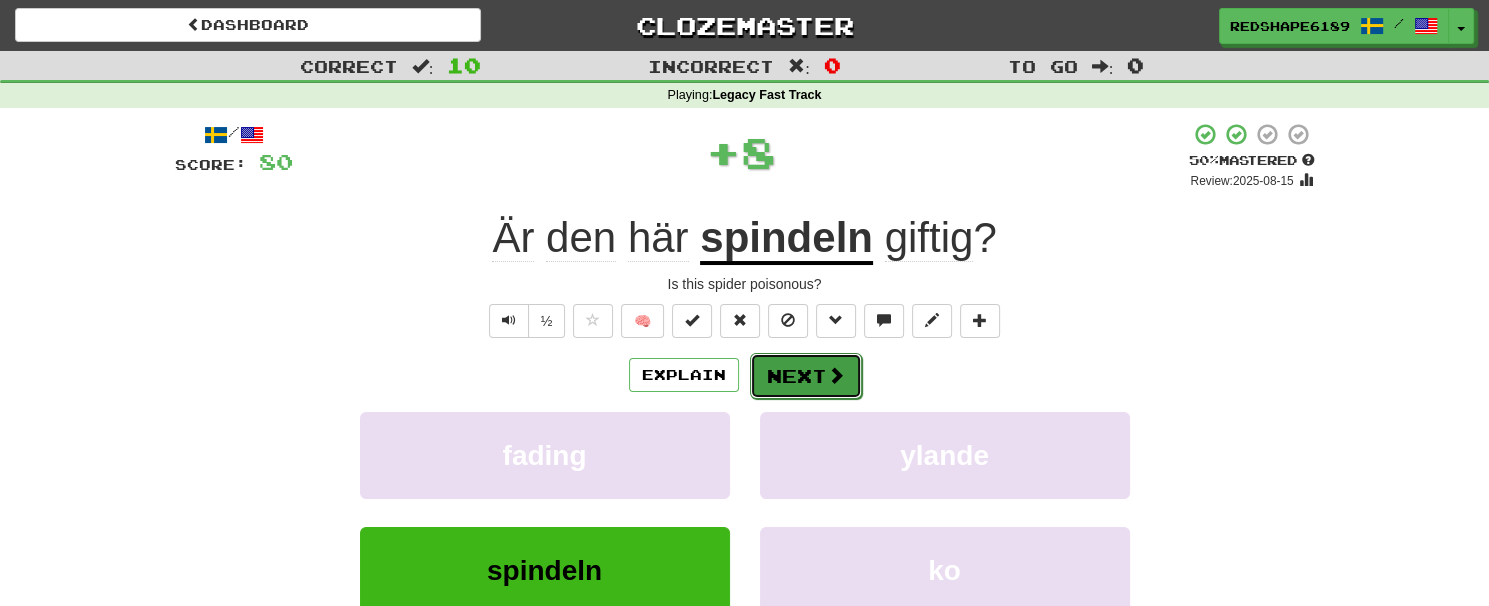 click on "Next" at bounding box center (806, 376) 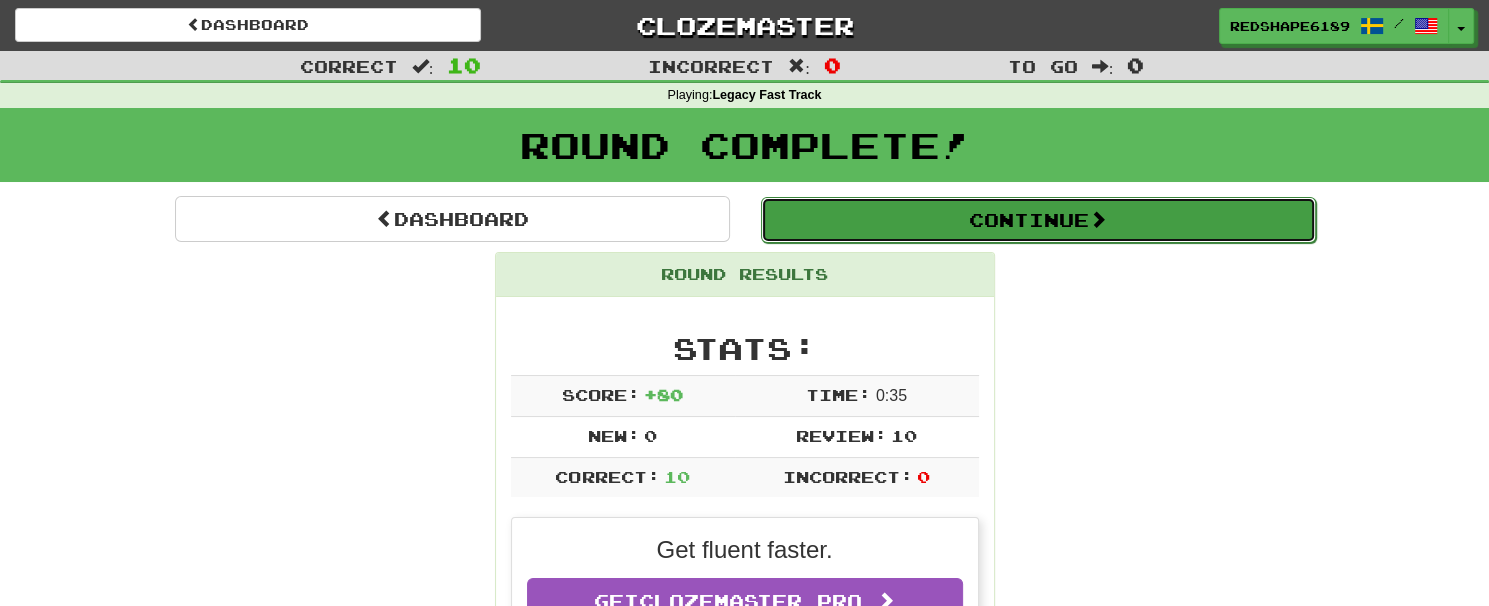 click on "Continue" at bounding box center (1038, 220) 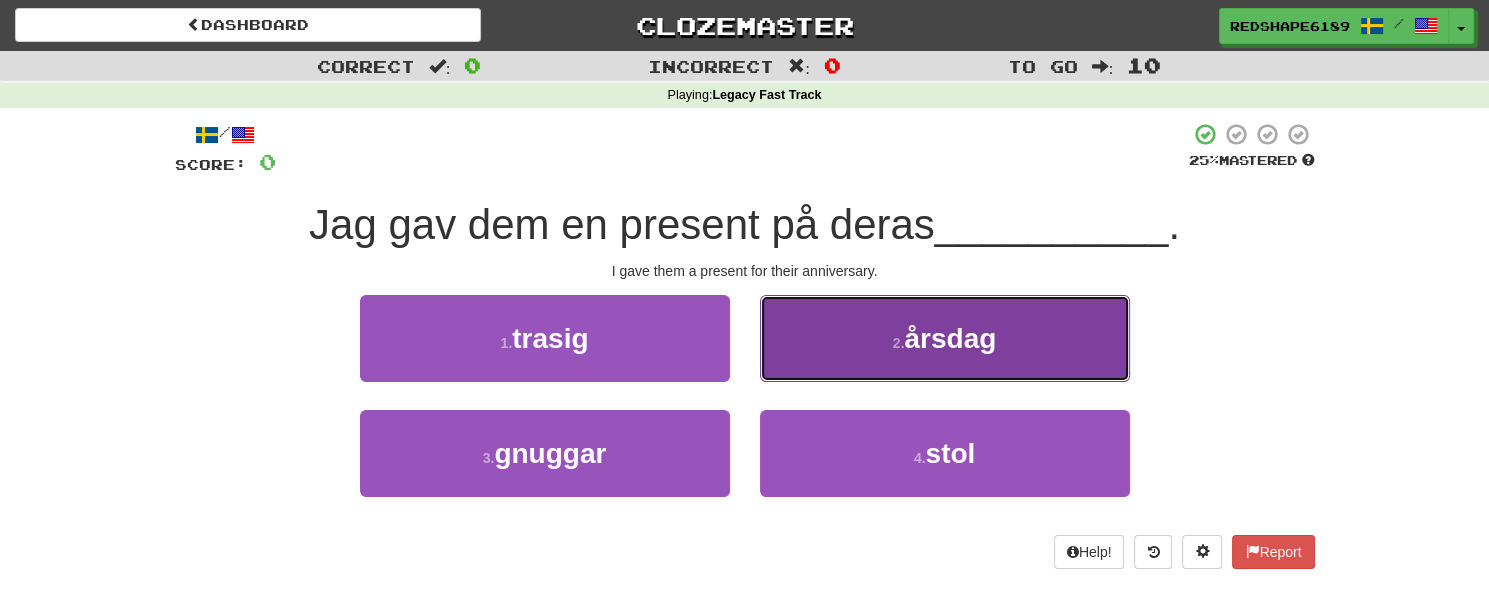 click on "2 .  årsdag" at bounding box center [945, 338] 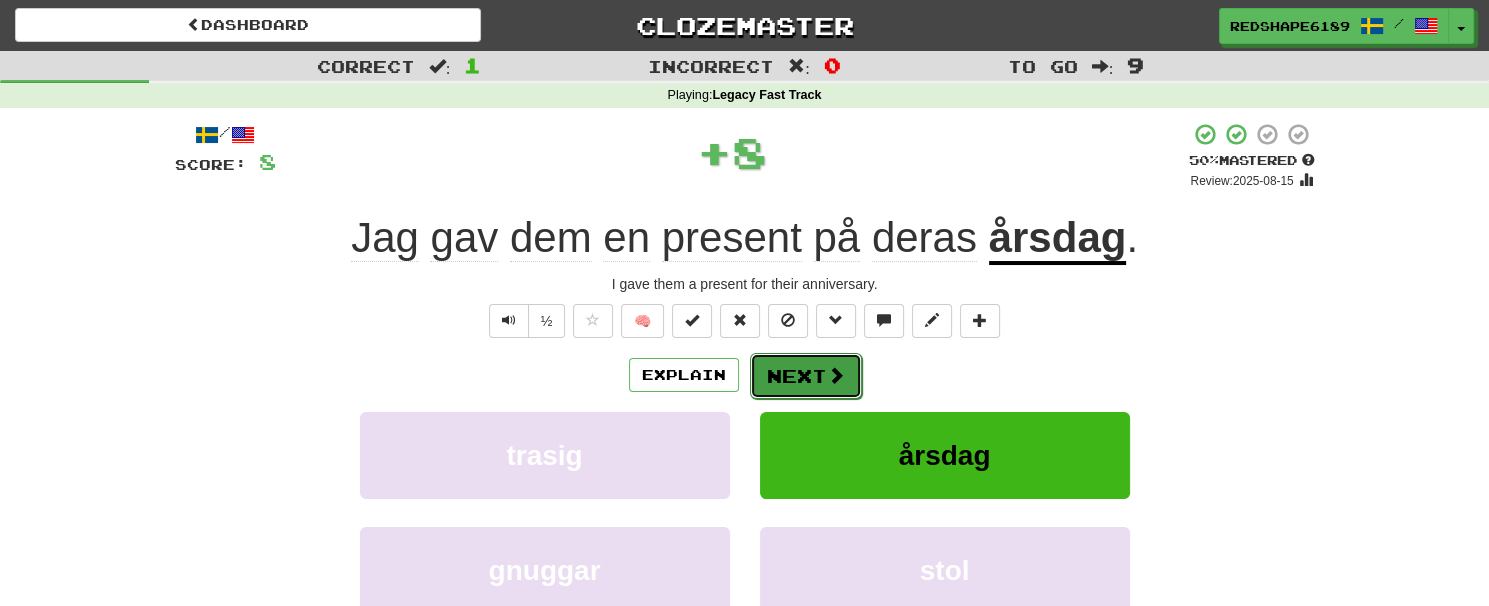 click on "Next" at bounding box center (806, 376) 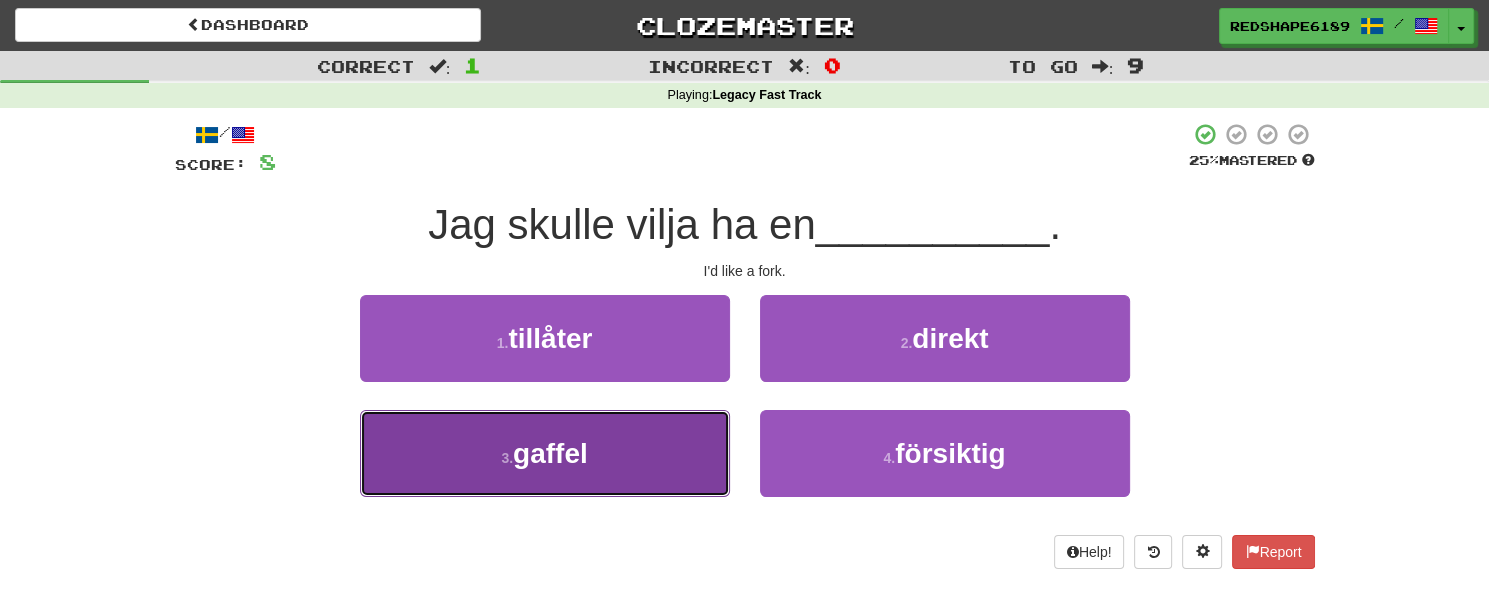 click on "3 .  gaffel" at bounding box center (545, 453) 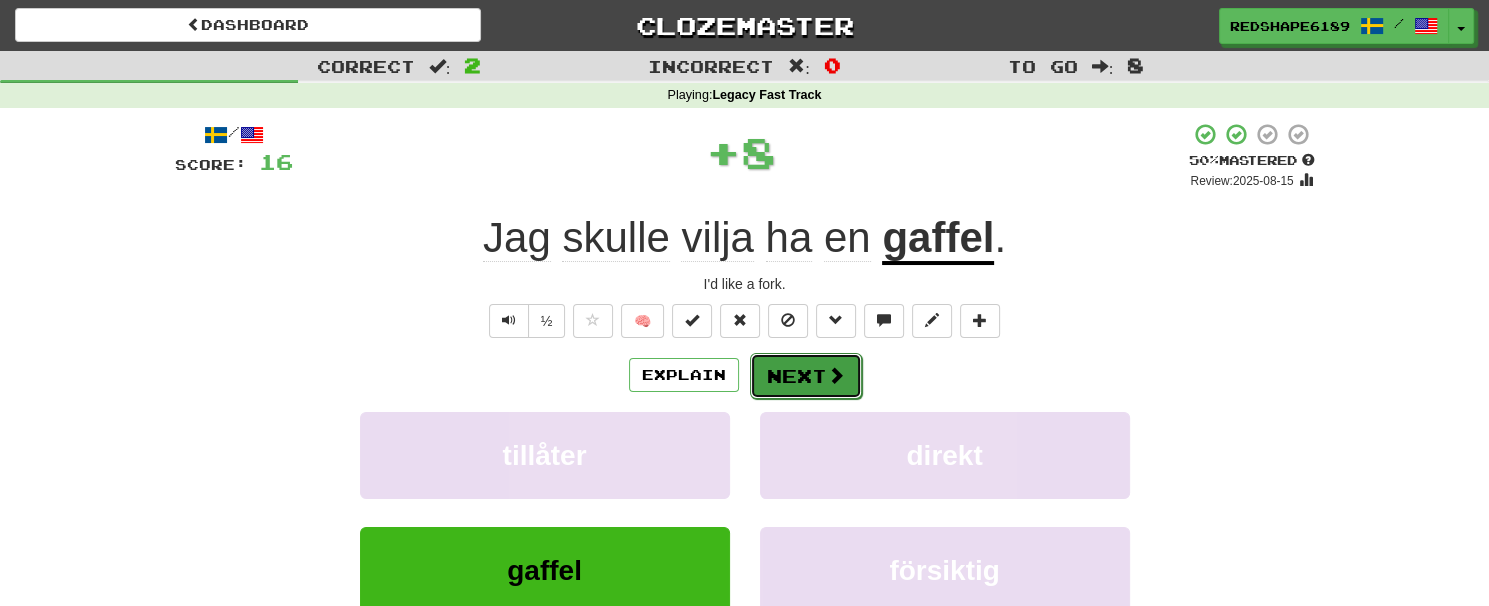 click on "Next" at bounding box center [806, 376] 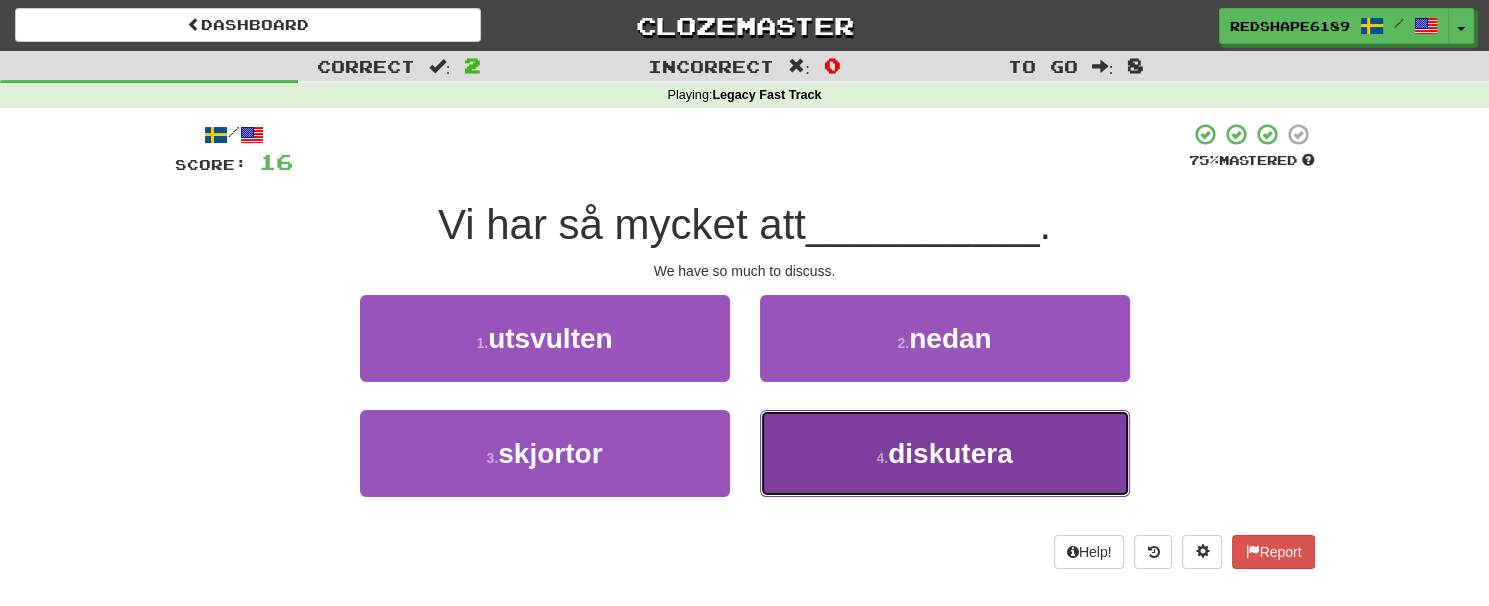 click on "4 .  diskutera" at bounding box center [945, 453] 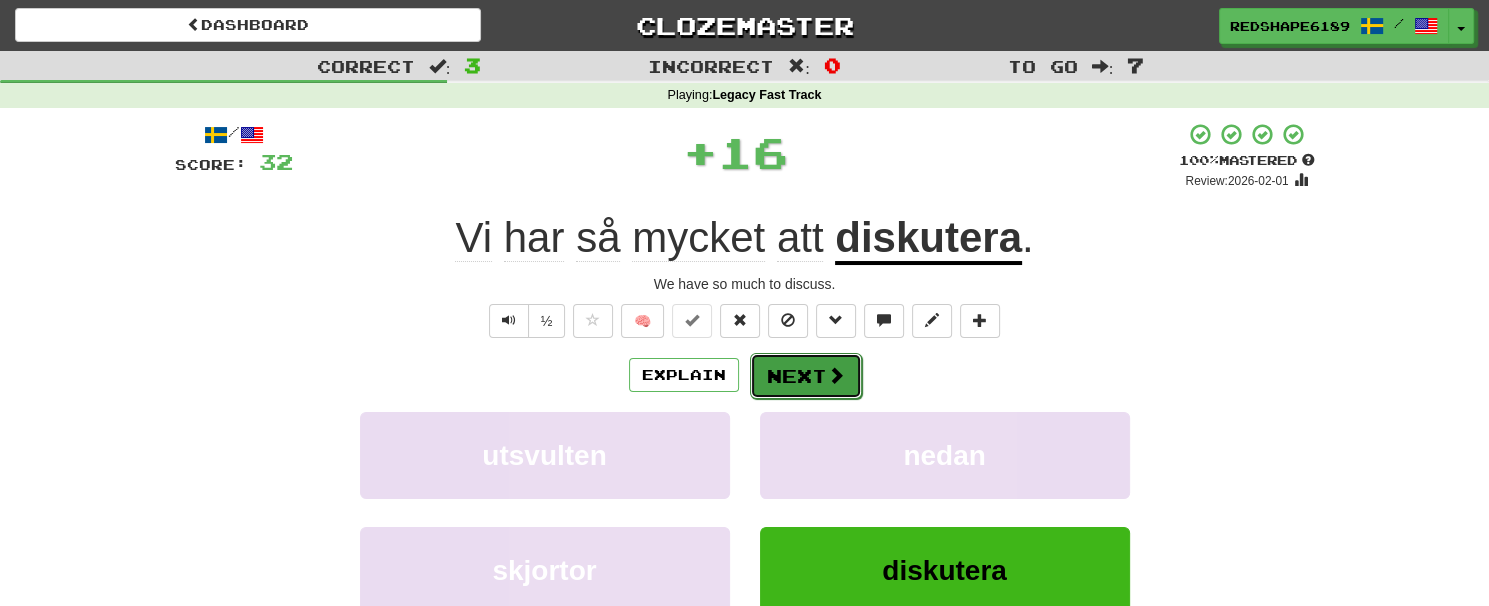 click on "Next" at bounding box center (806, 376) 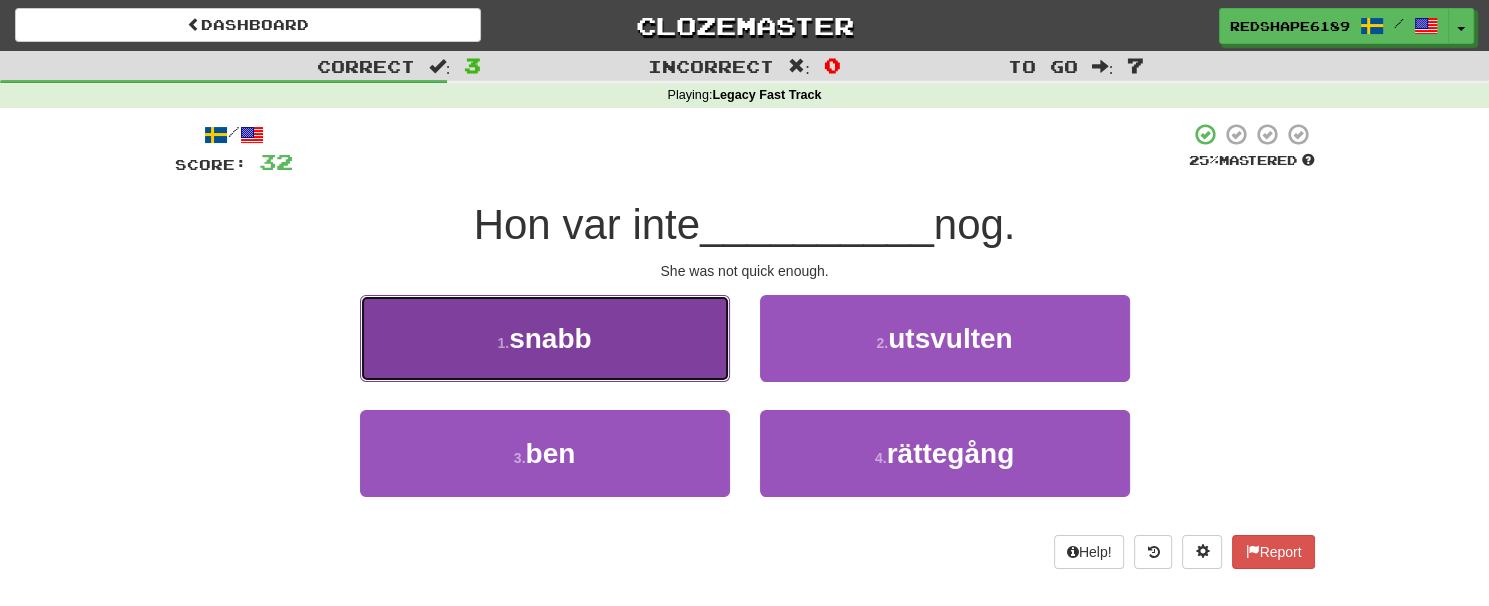 click on "1 .  snabb" at bounding box center (545, 338) 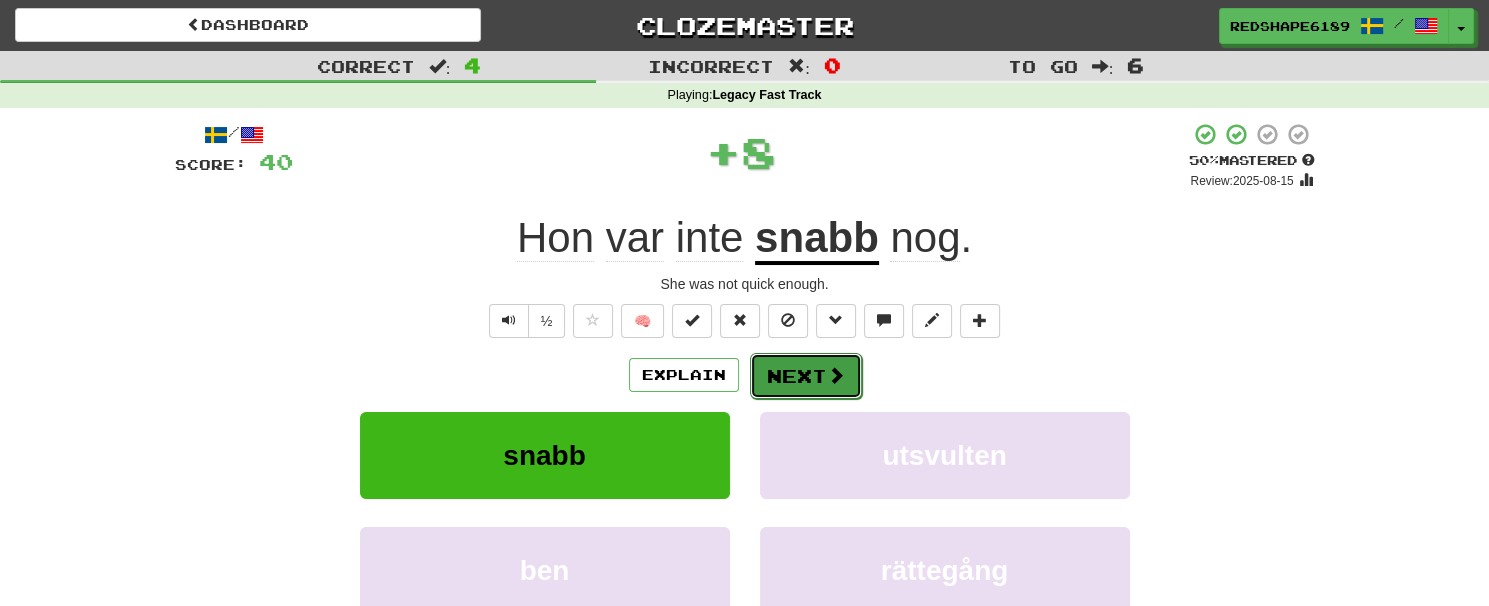 click on "Next" at bounding box center (806, 376) 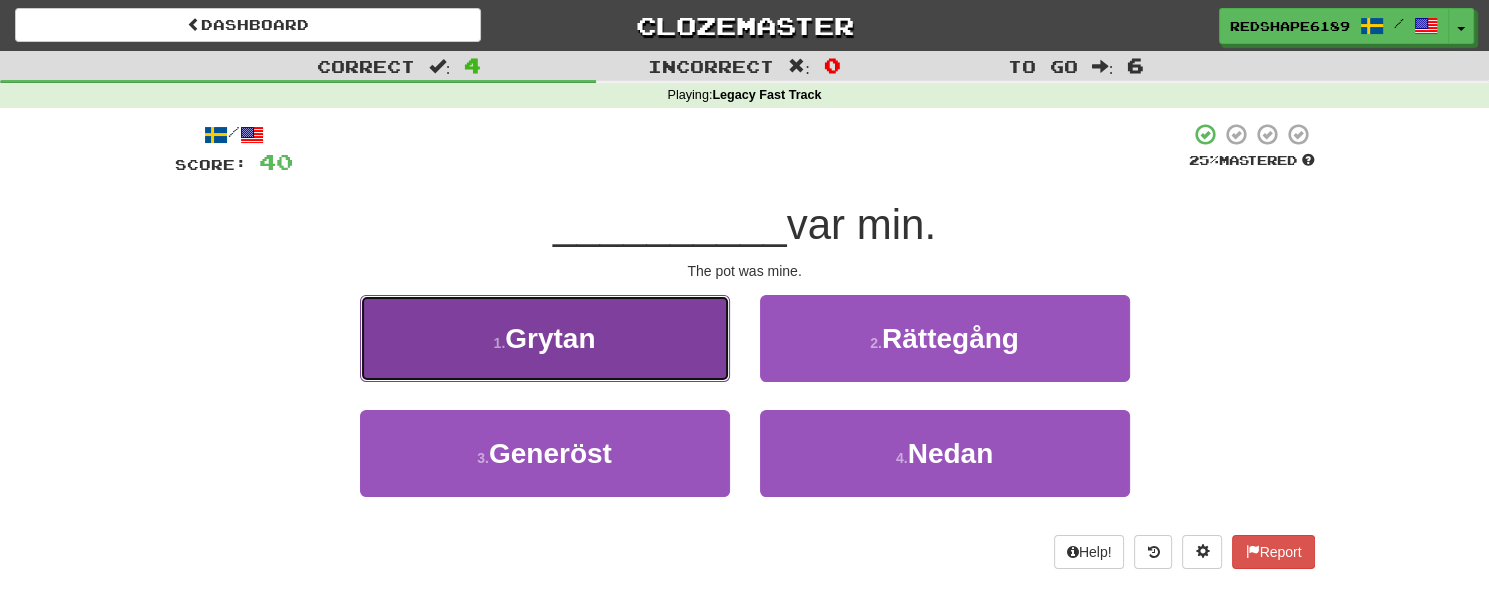 click on "1 .  Grytan" at bounding box center (545, 338) 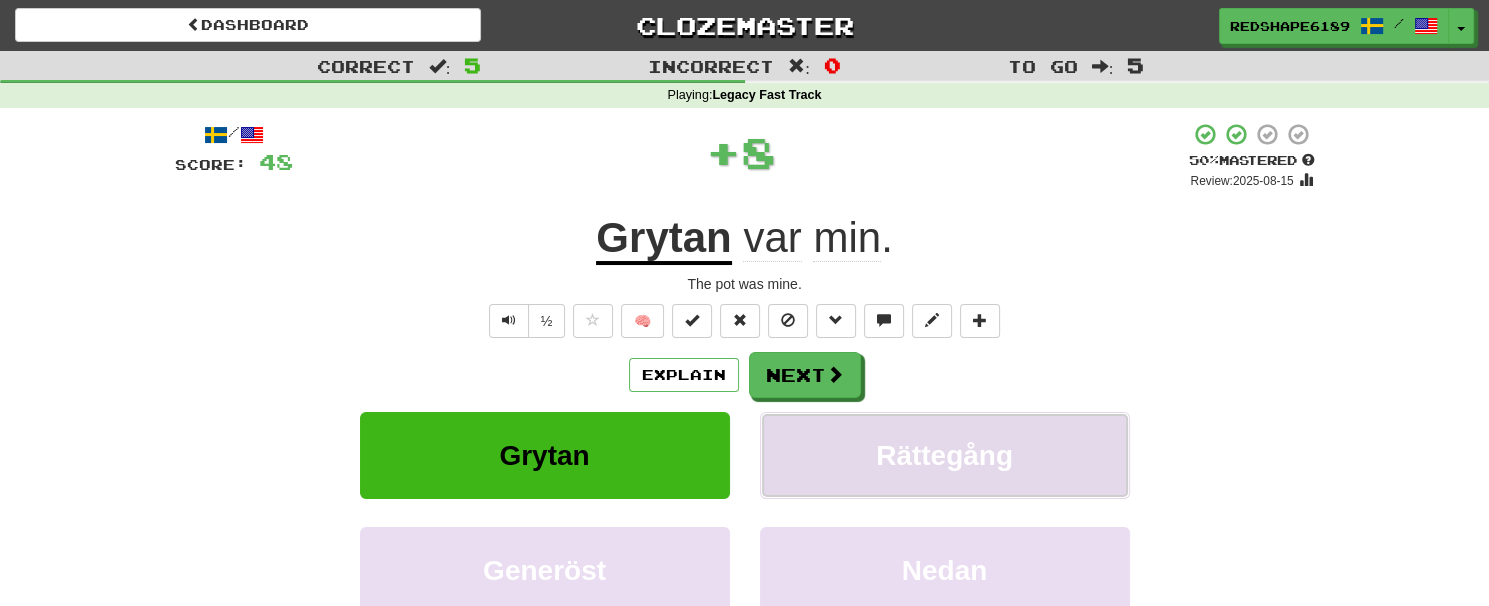 click on "Rättegång" at bounding box center [945, 455] 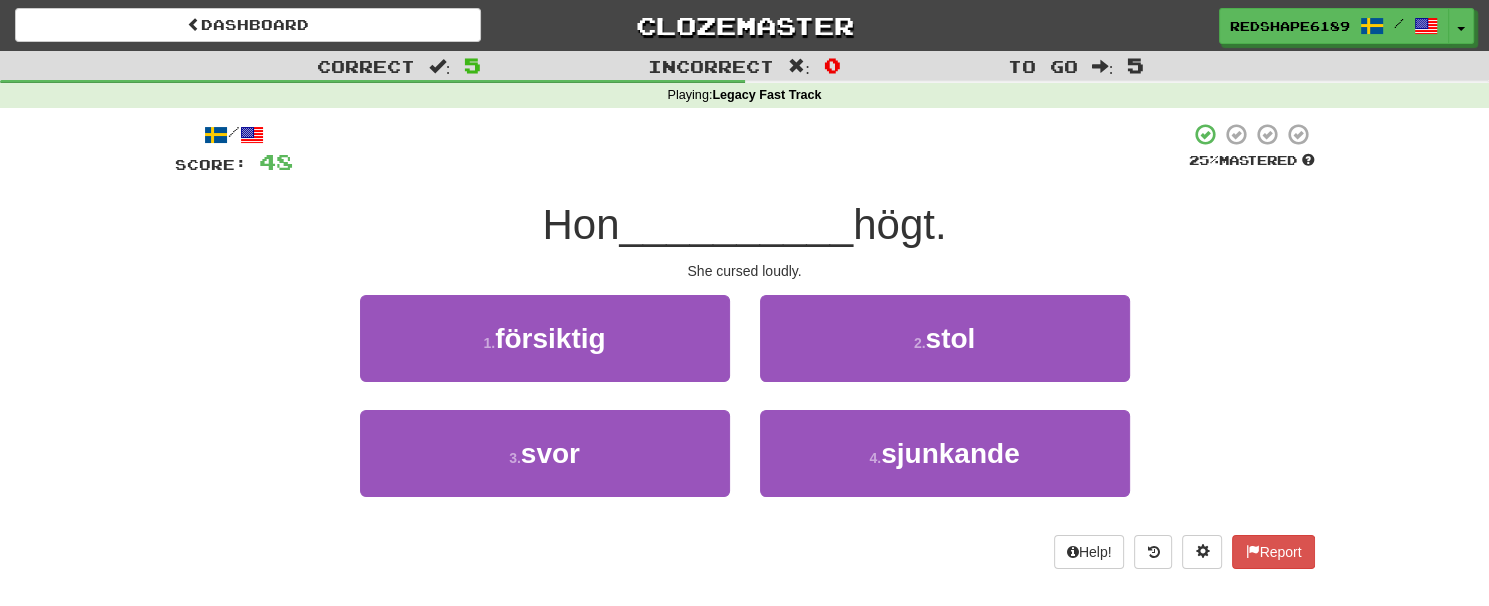 click on "2 .  stol" at bounding box center [945, 352] 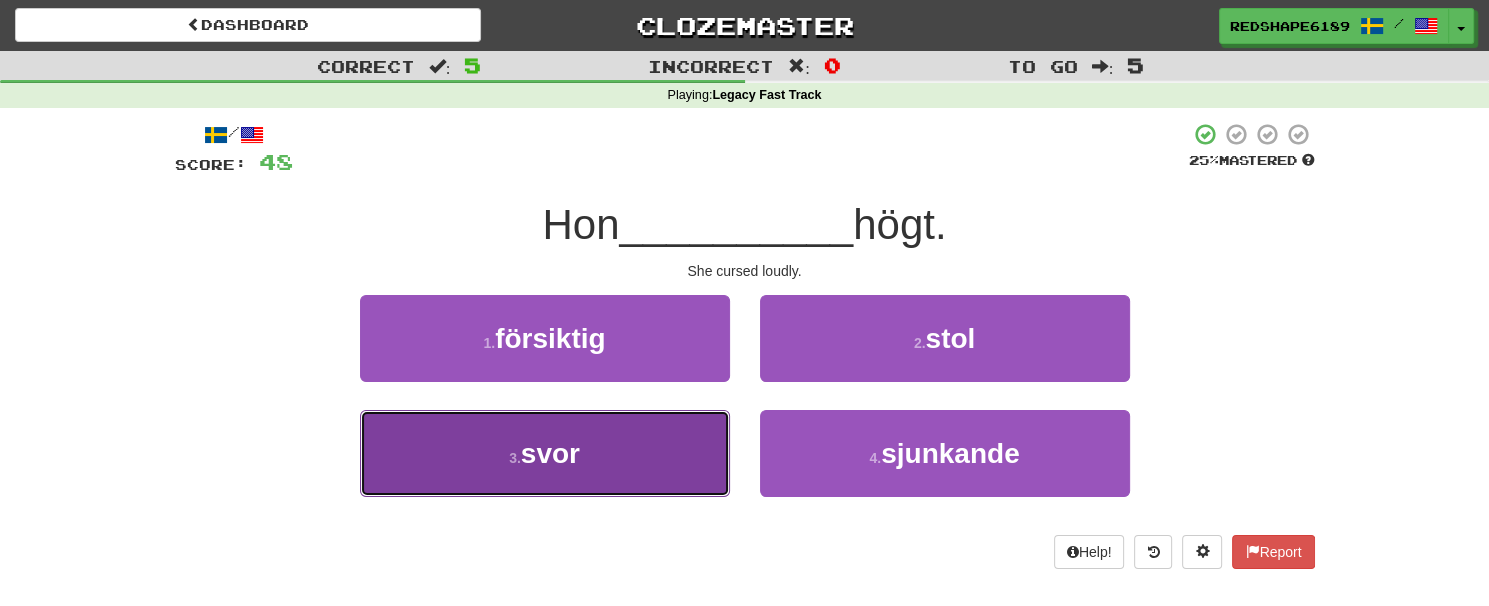 click on "3 .  svor" at bounding box center (545, 453) 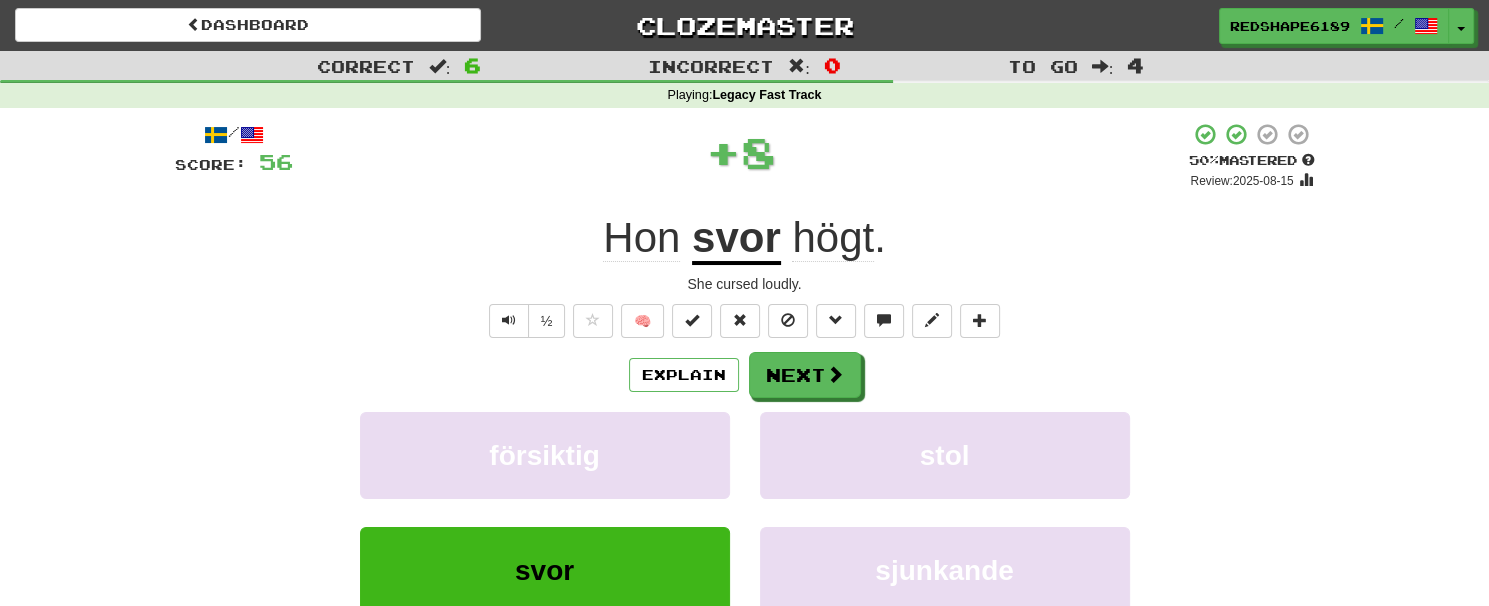 click on "/  Score:   56 + 8 50 %  Mastered Review:  2025-08-15 Hon   svor   högt . She cursed loudly. ½ 🧠 Explain Next försiktig stol svor sjunkande Learn more: försiktig stol svor sjunkande  Help!  Report Sentence Source" at bounding box center (745, 435) 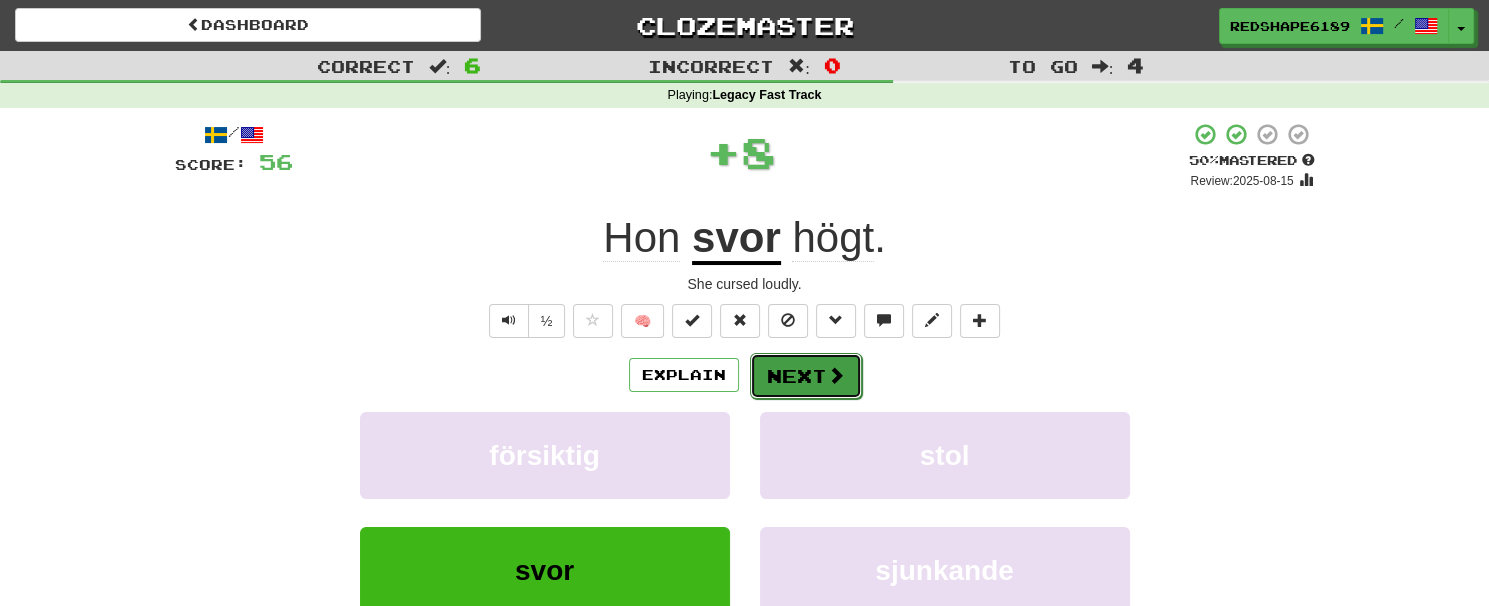 click on "Next" at bounding box center [806, 376] 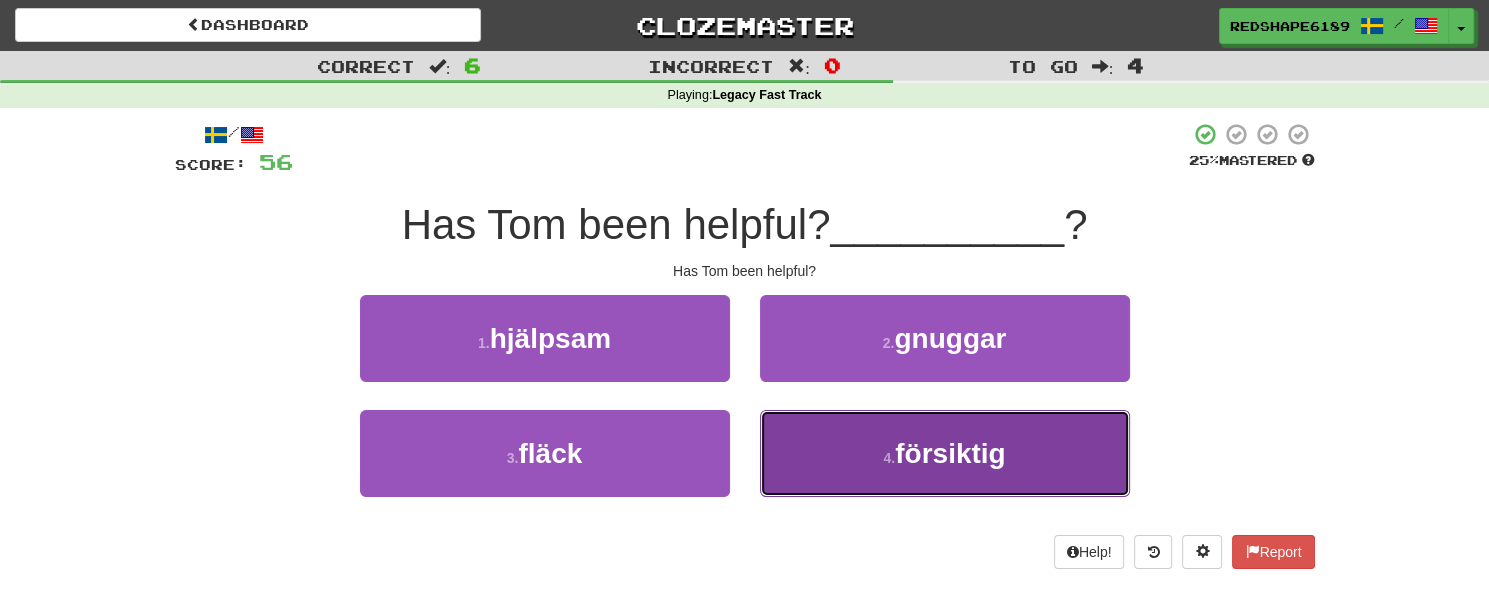 click on "4 .  försiktig" at bounding box center [945, 453] 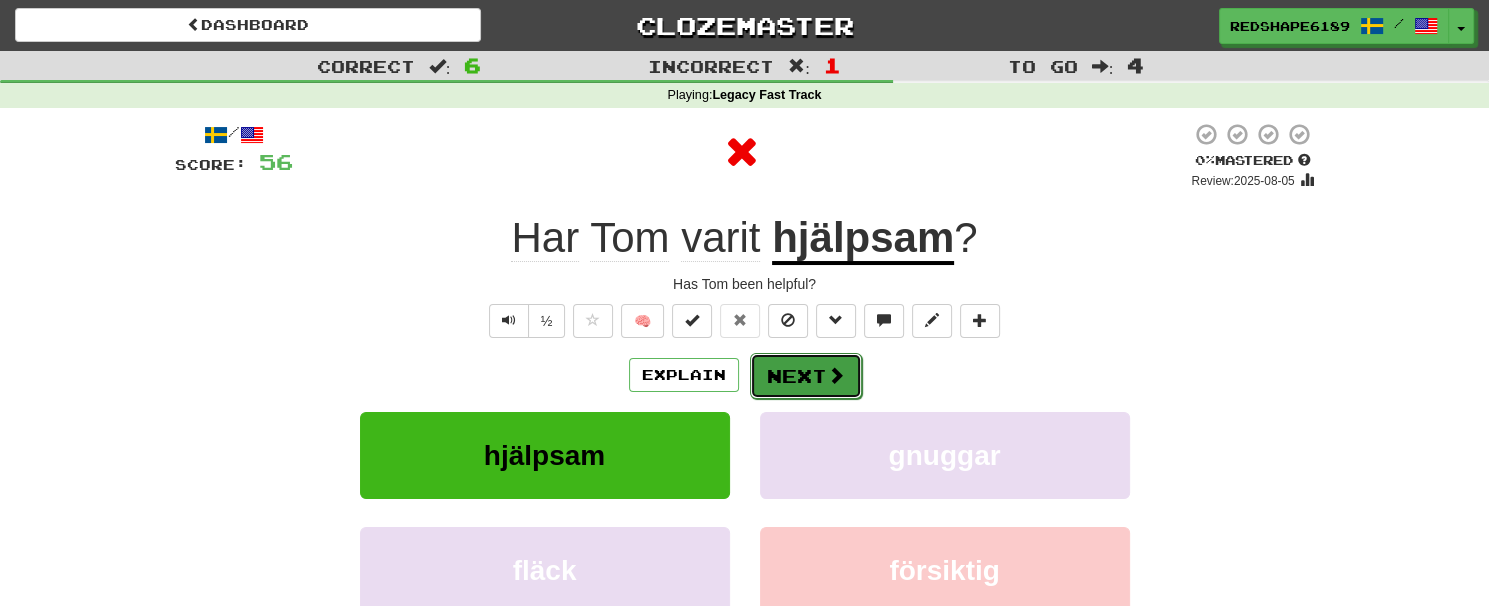 click on "Next" at bounding box center (806, 376) 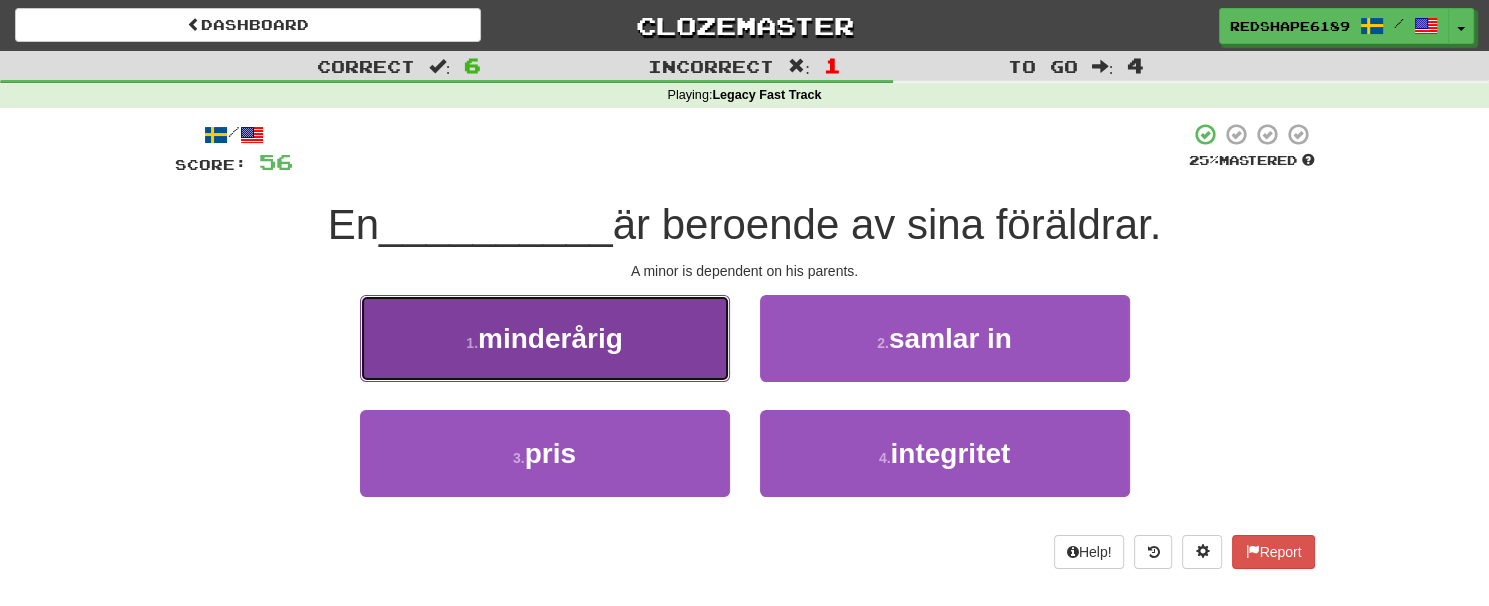 click on "minderårig" at bounding box center (550, 338) 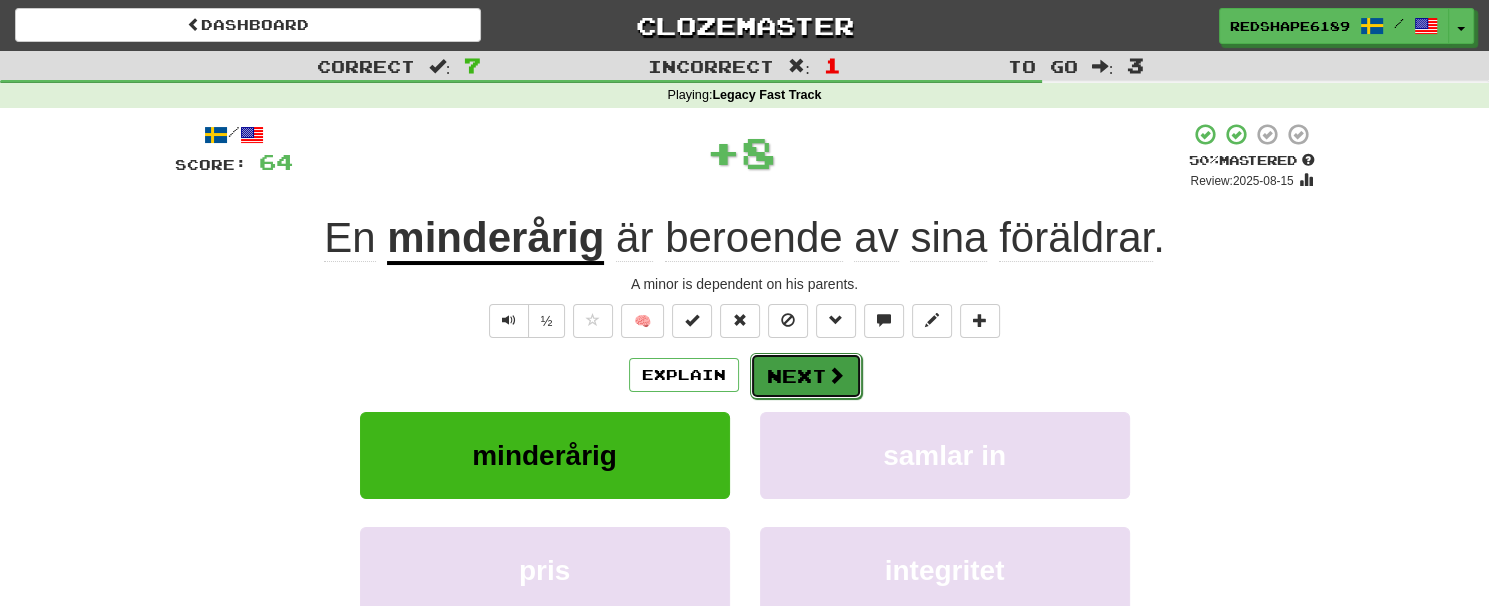click at bounding box center (836, 375) 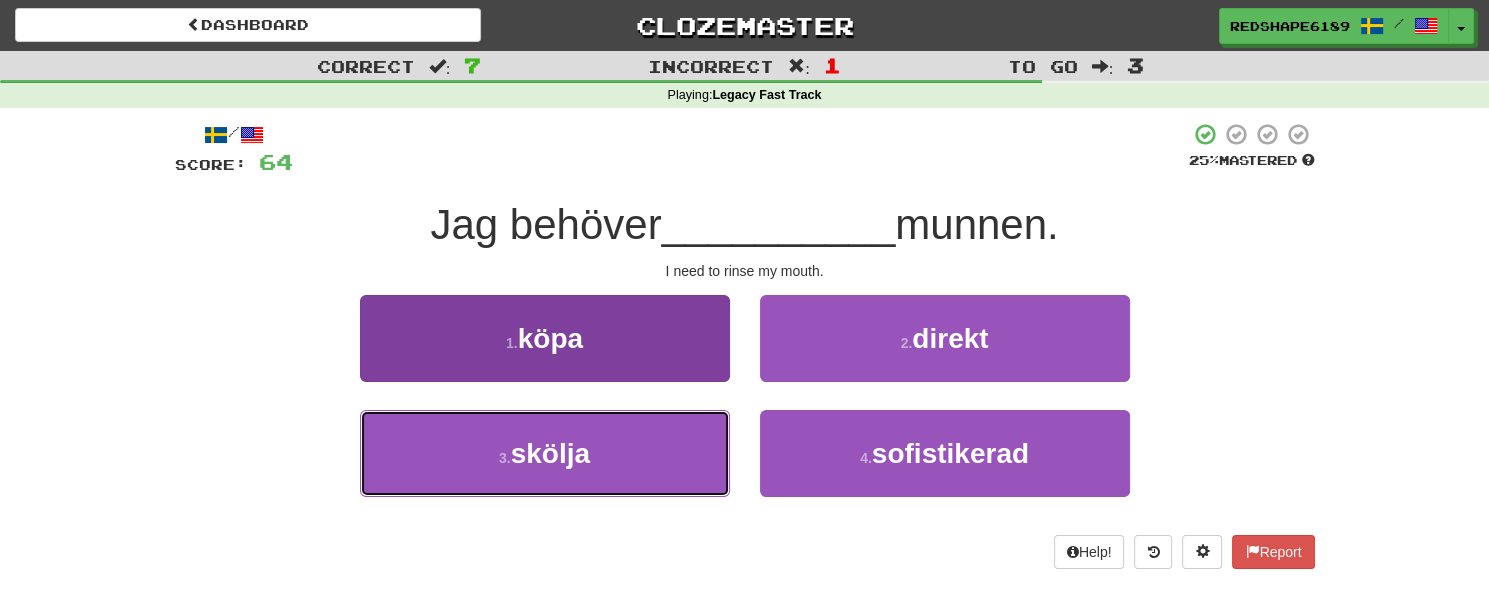 click on "3 .  skölja" at bounding box center (545, 453) 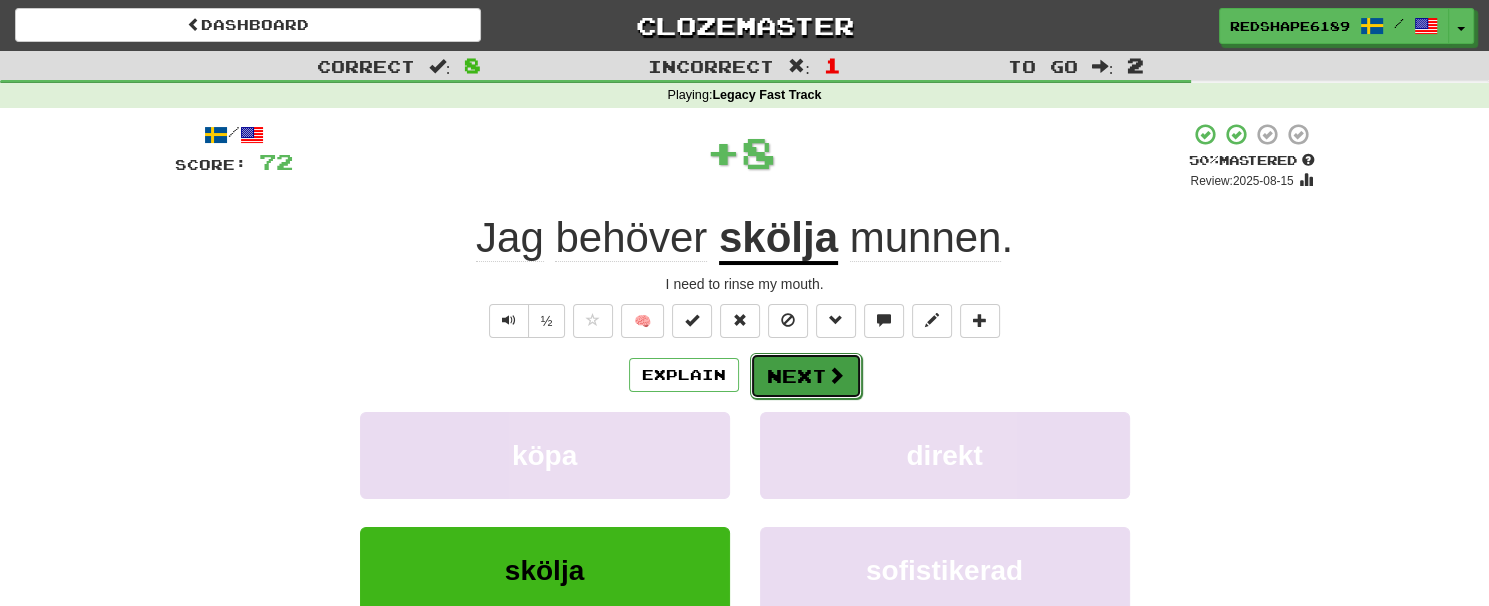 click on "Next" at bounding box center (806, 376) 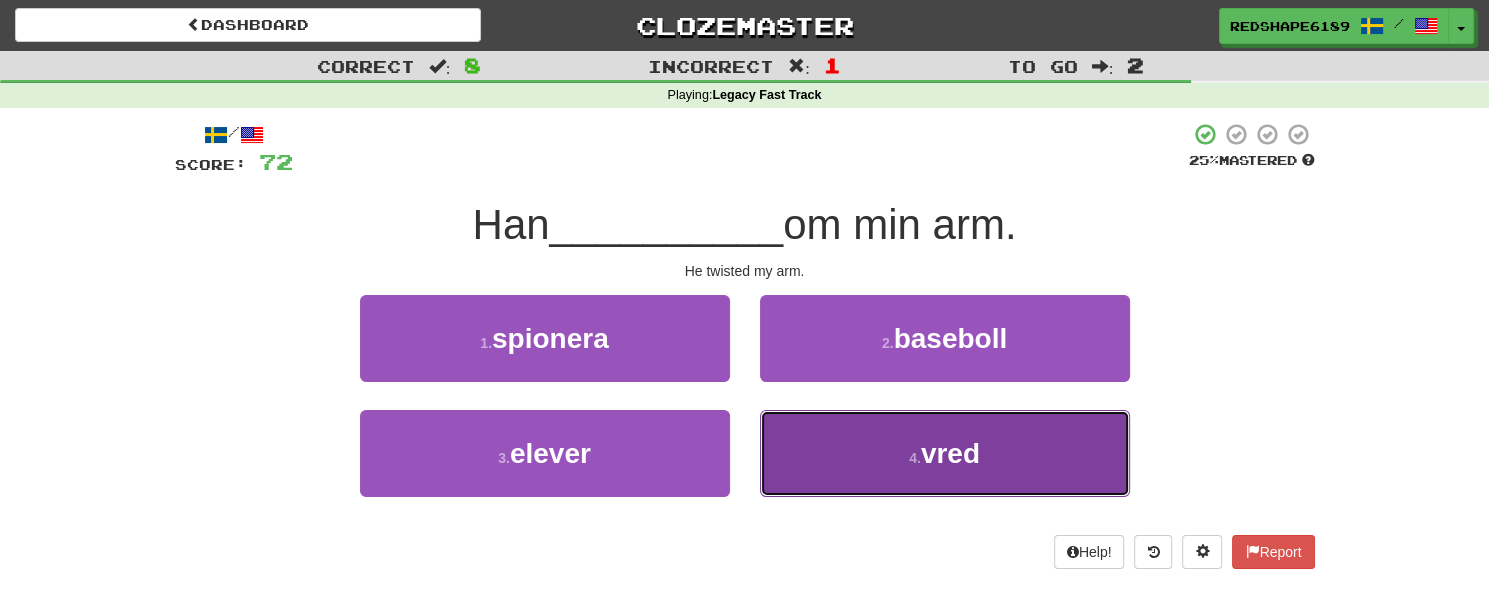 click on "4 .  vred" at bounding box center (945, 453) 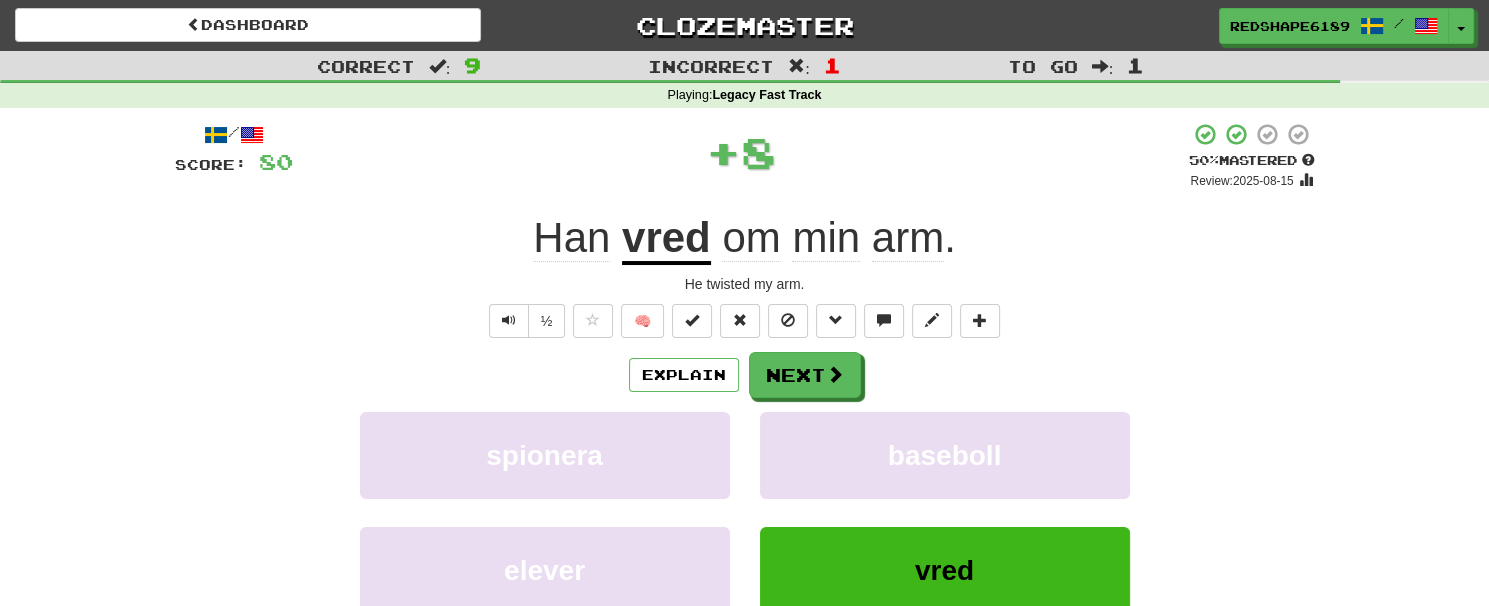 click on "Explain Next spionera baseboll elever vred Learn more: spionera baseboll elever vred" at bounding box center [745, 512] 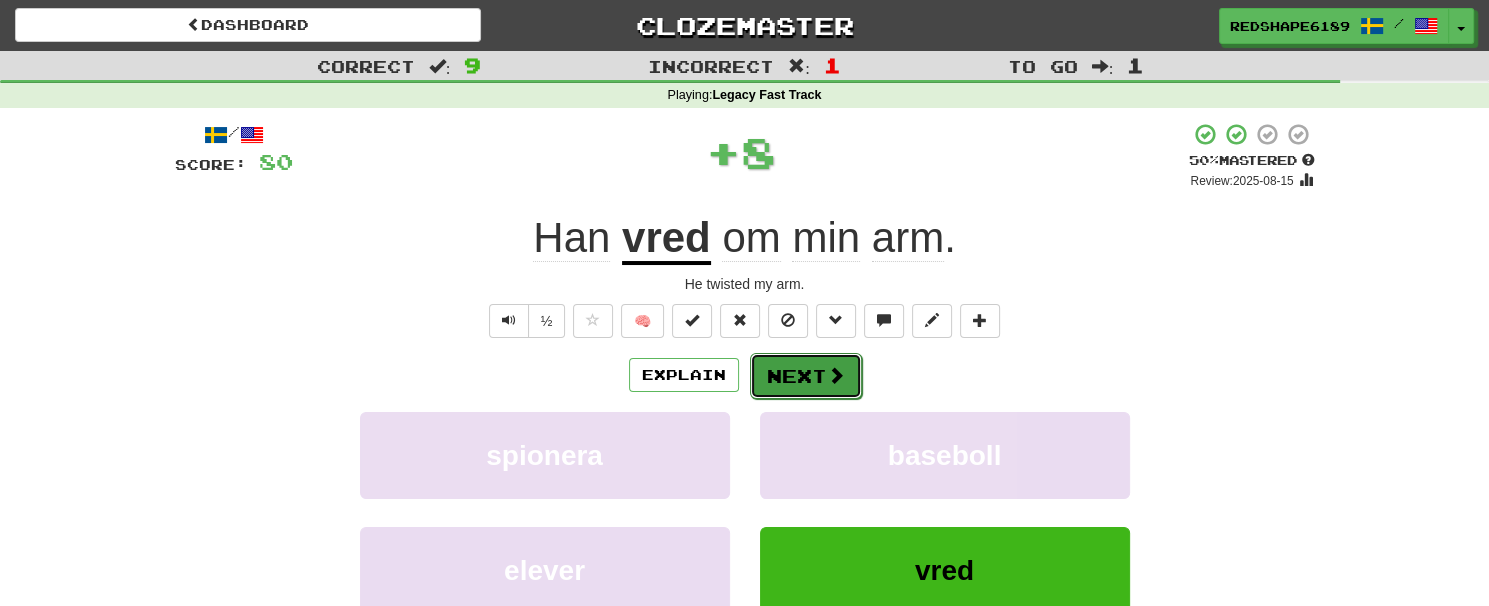 click on "Next" at bounding box center [806, 376] 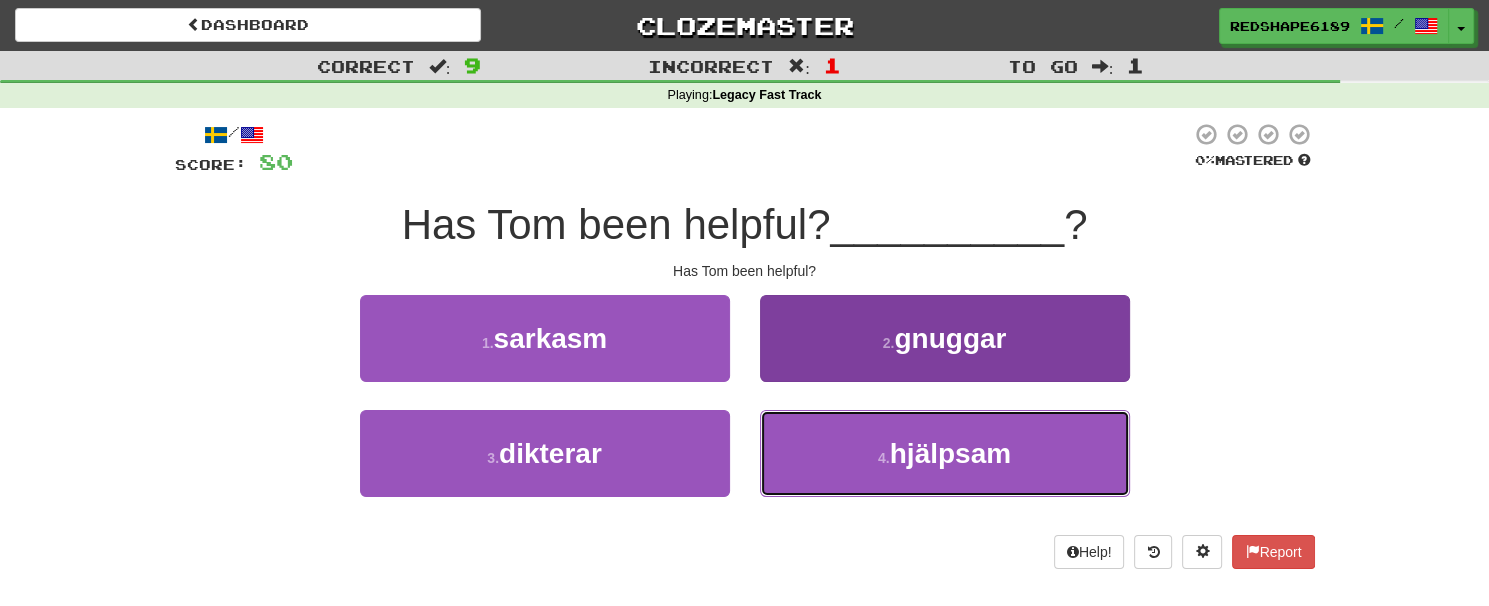 click on "4 .  hjälpsam" at bounding box center (945, 453) 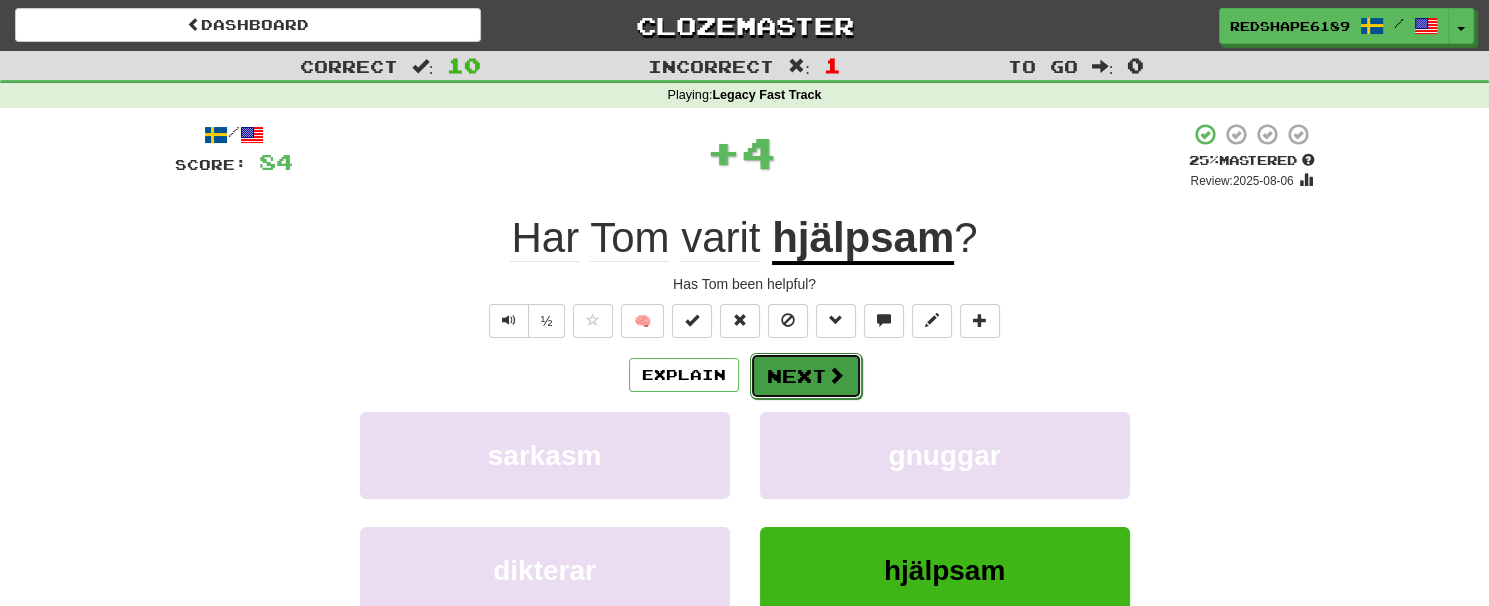 click on "Next" at bounding box center [806, 376] 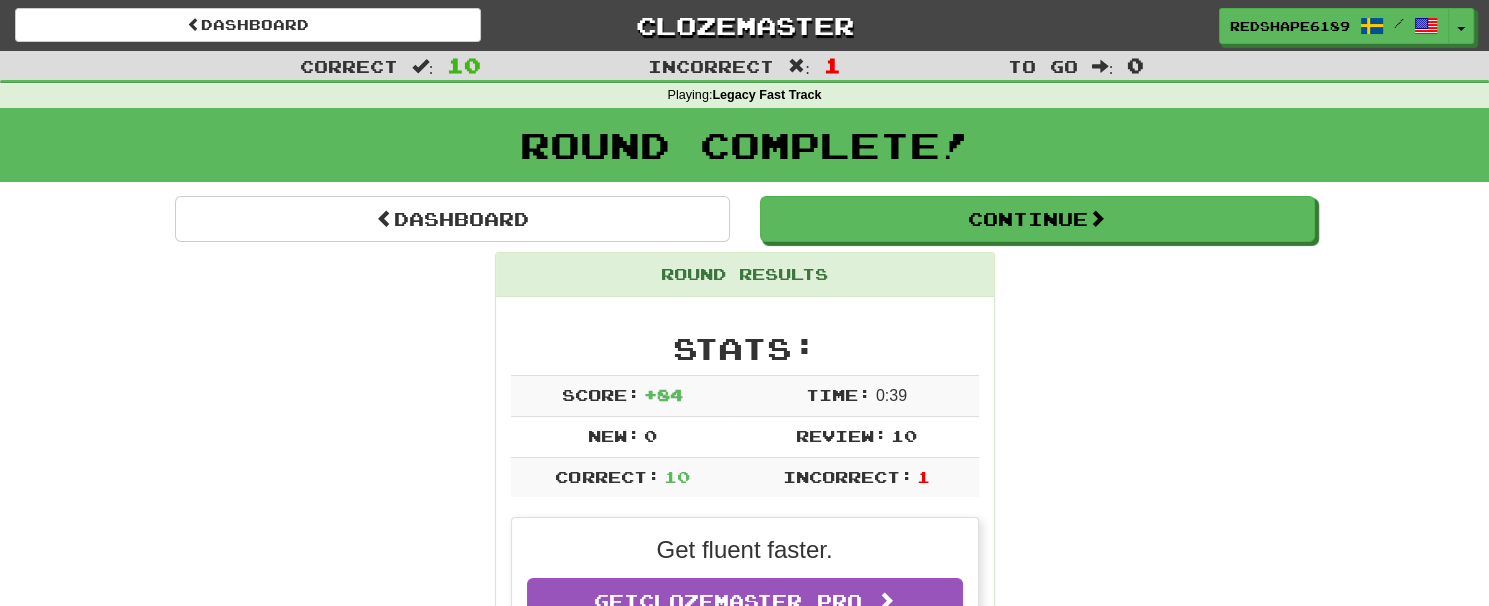 click on "Round Complete!" at bounding box center (744, 152) 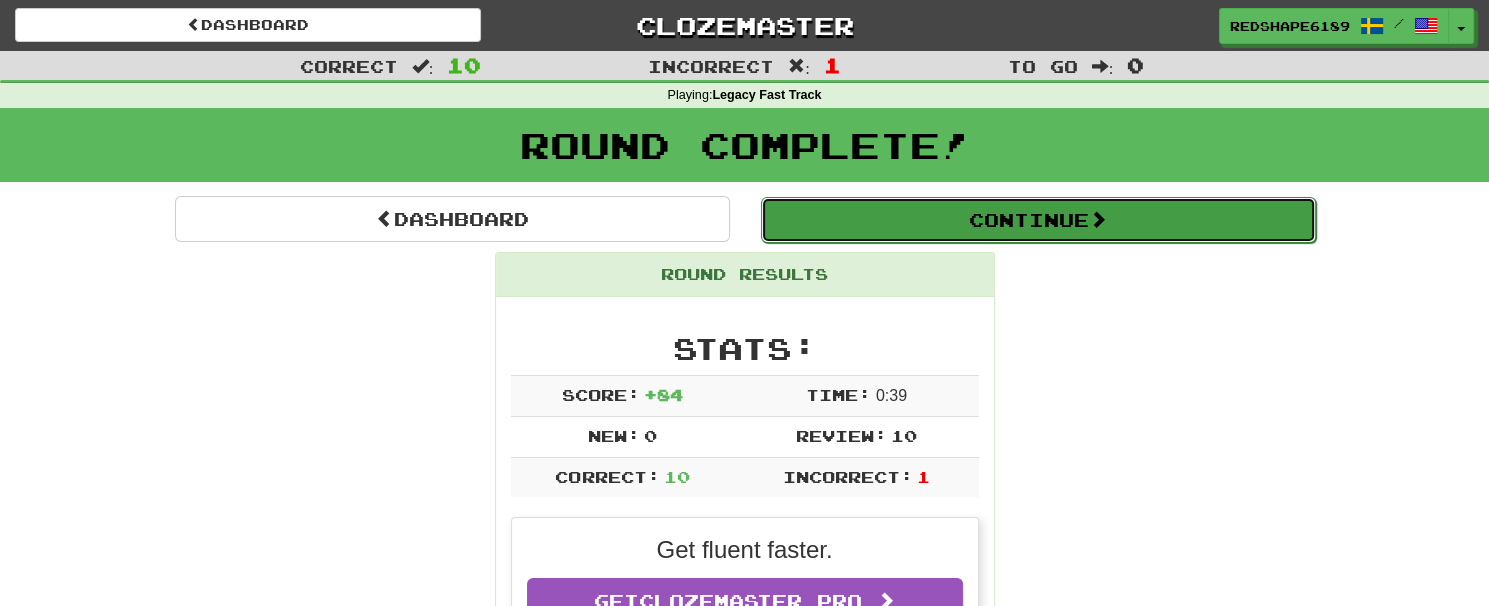 click on "Continue" at bounding box center [1038, 220] 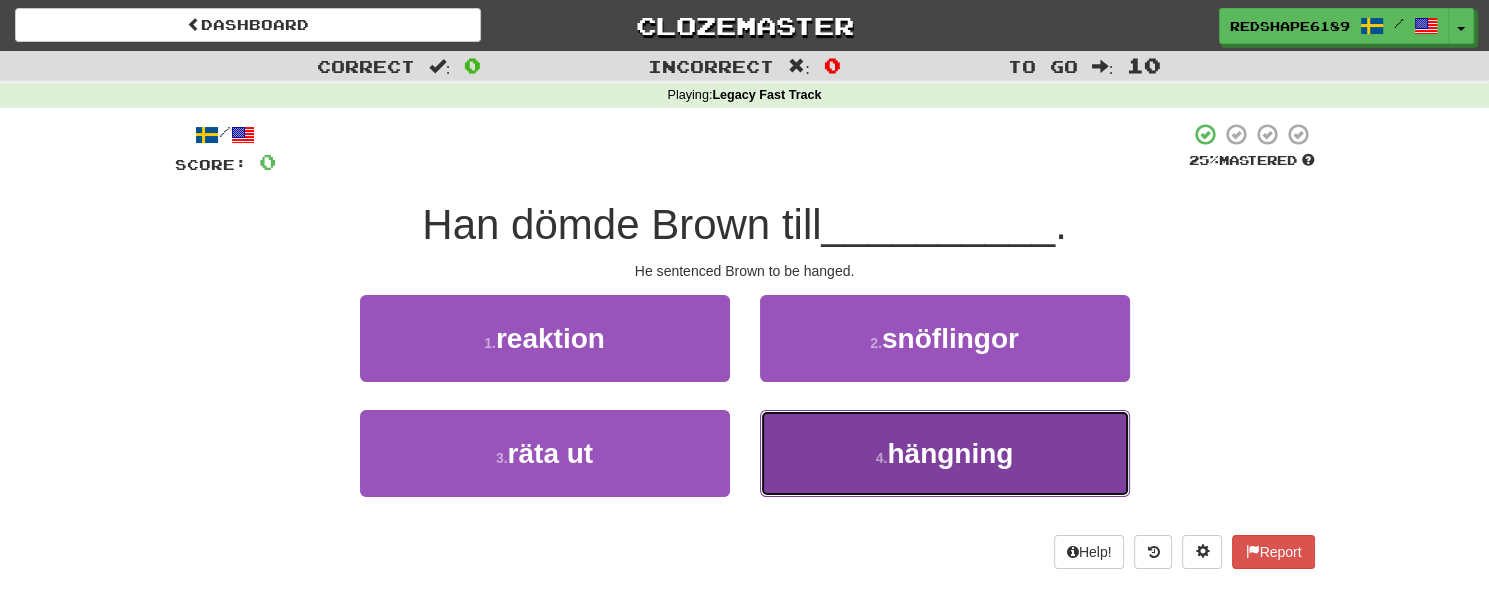 click on "4 .  hängning" at bounding box center [945, 453] 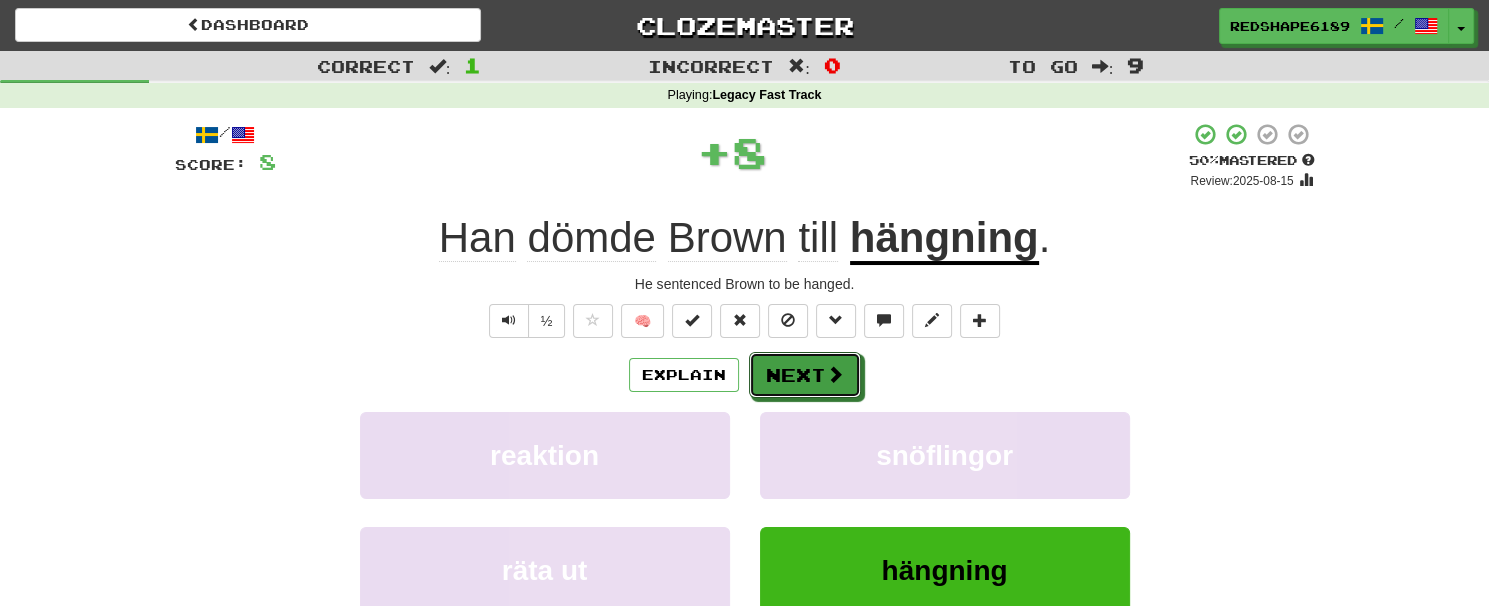 click on "Next" at bounding box center [805, 375] 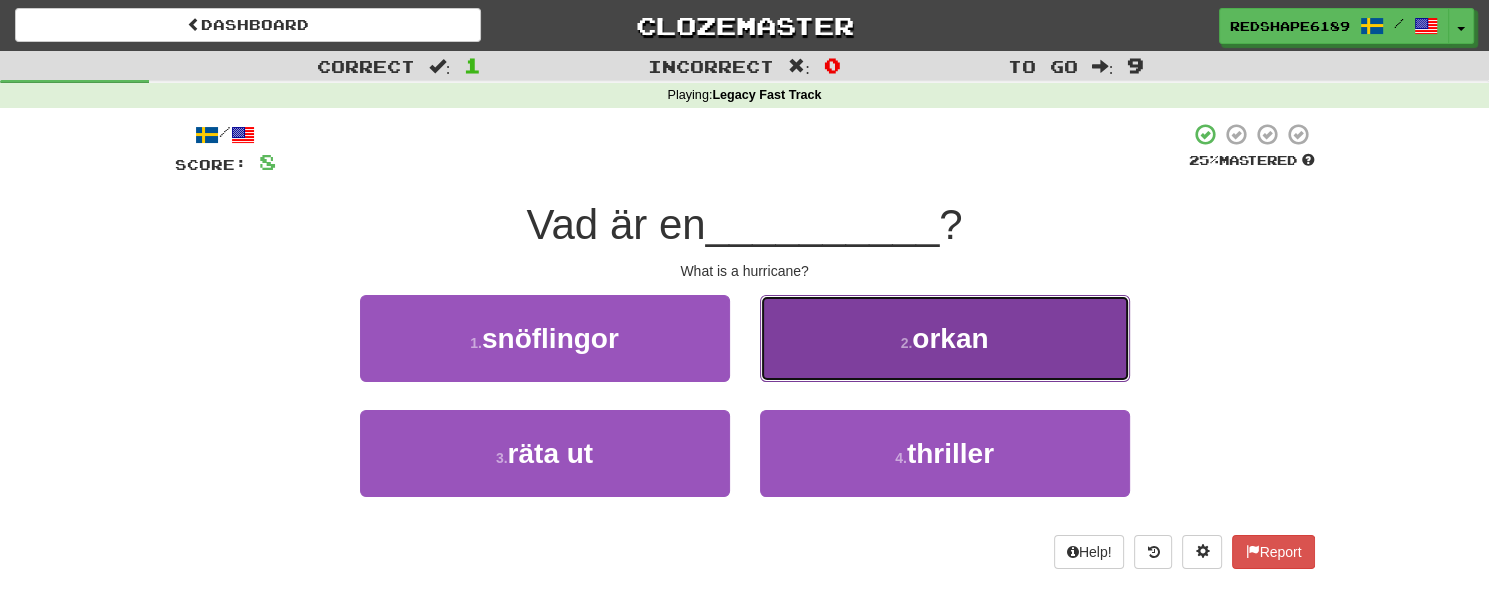 click on "2 .  orkan" at bounding box center [945, 338] 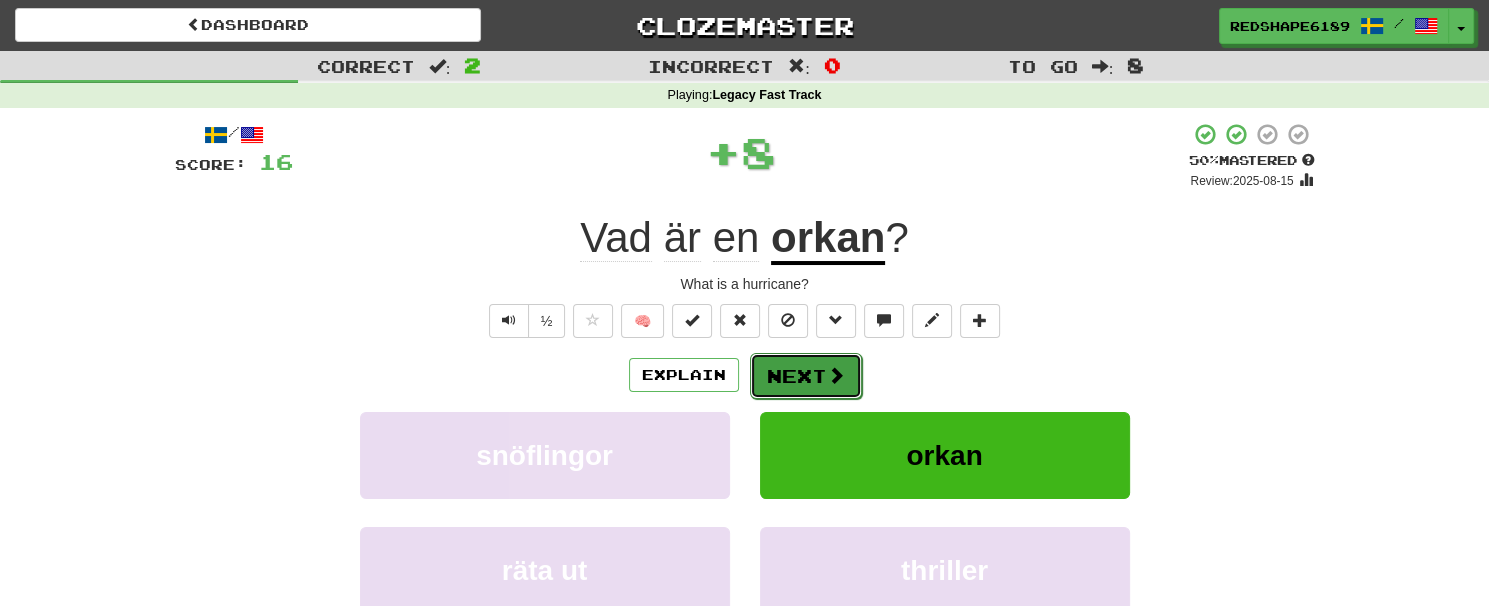 click at bounding box center (836, 375) 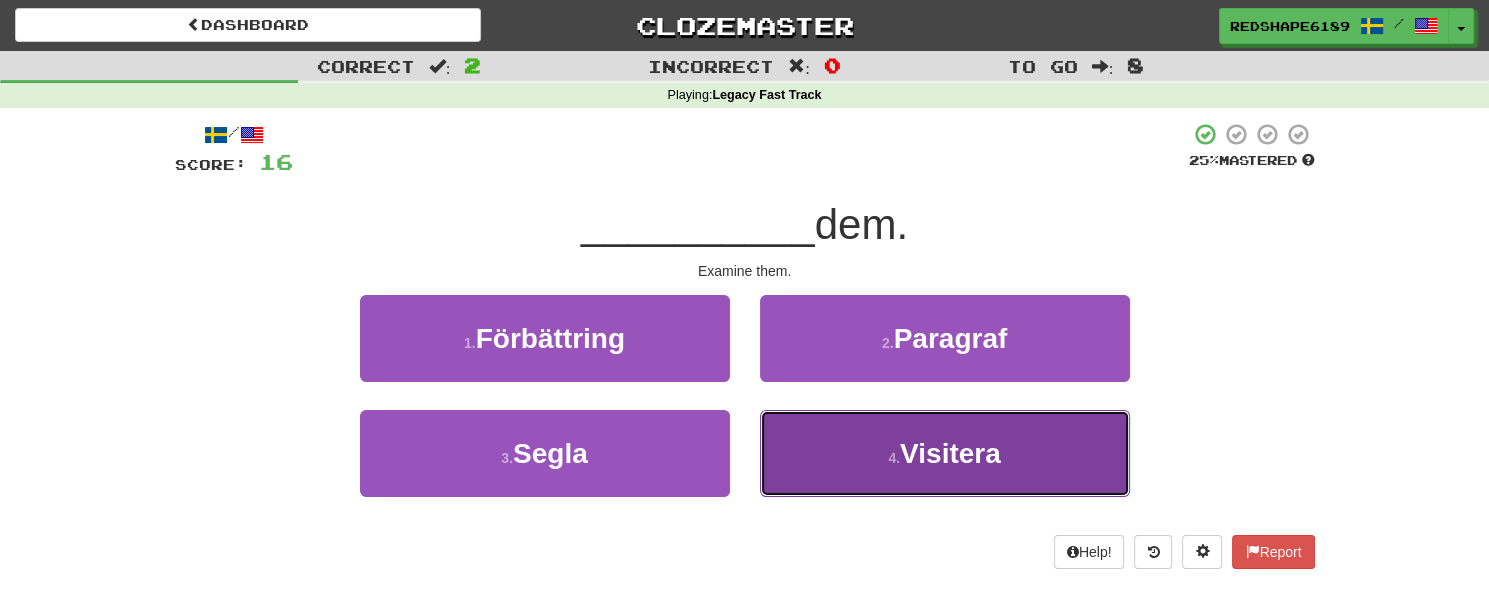 click on "4 .  Visitera" at bounding box center (945, 453) 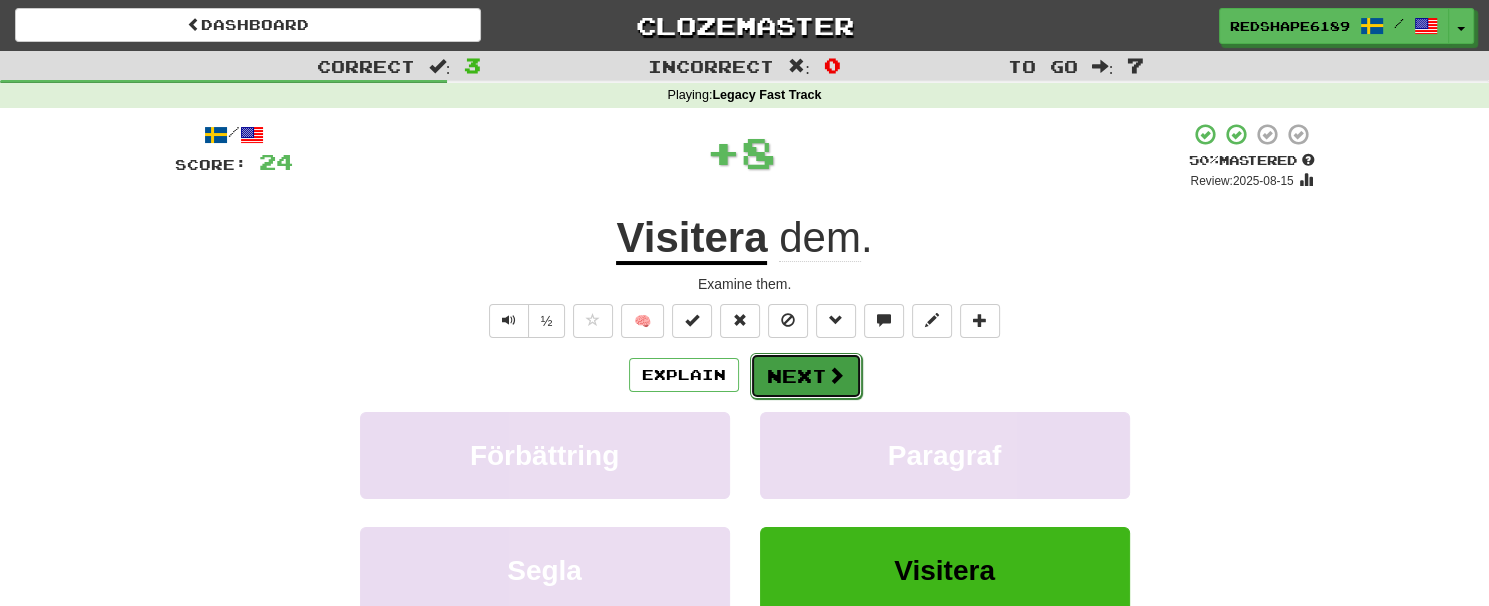click on "Next" at bounding box center (806, 376) 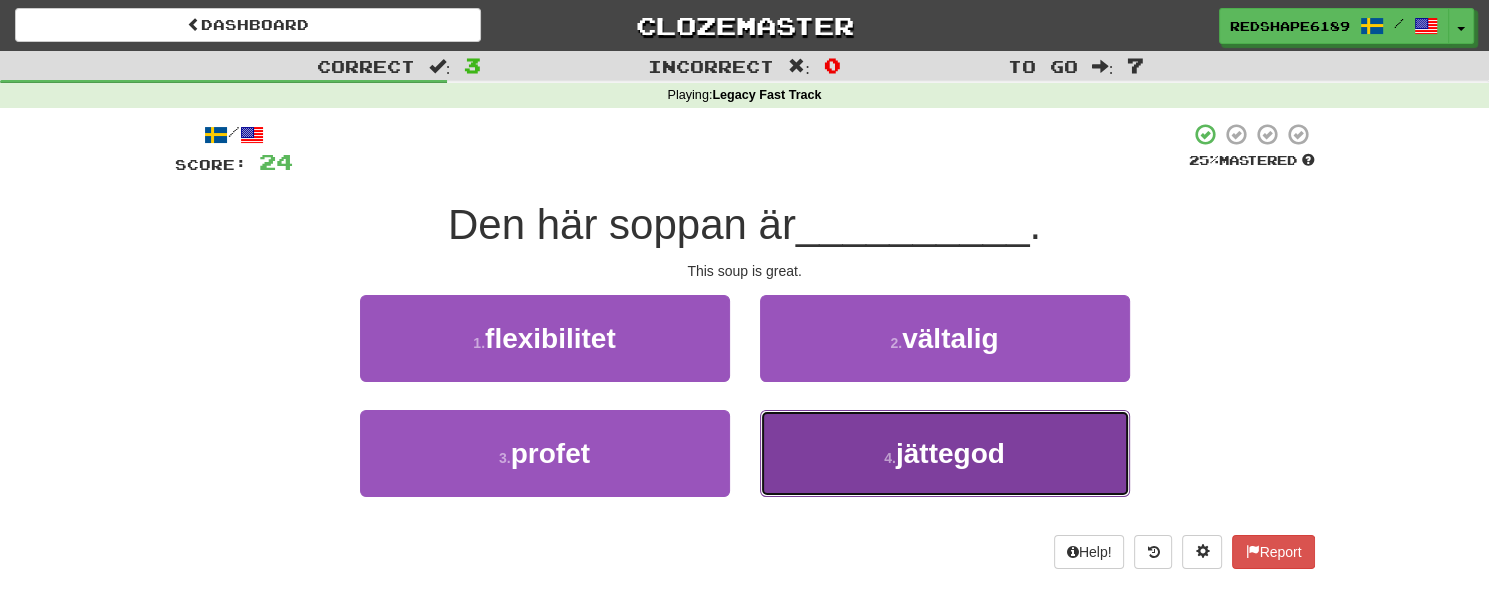 click on "4 .  jättegod" at bounding box center (945, 453) 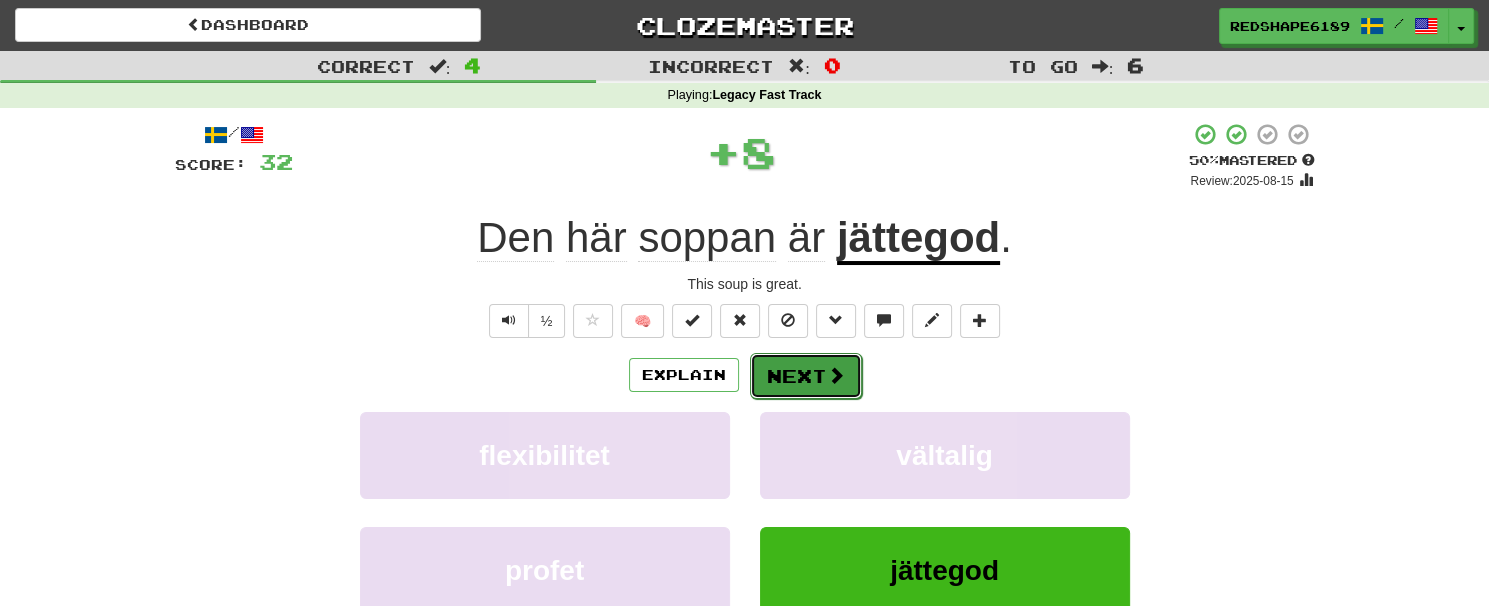 click on "Next" at bounding box center (806, 376) 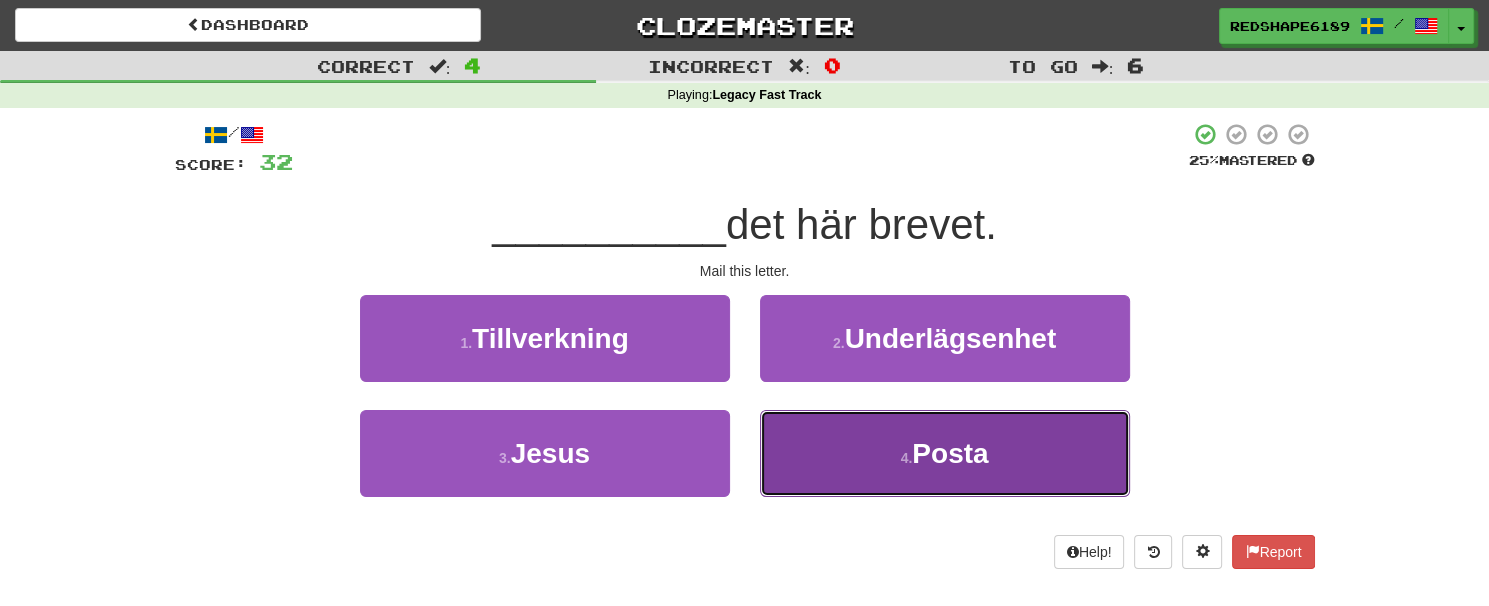click on "4 .  Posta" at bounding box center [945, 453] 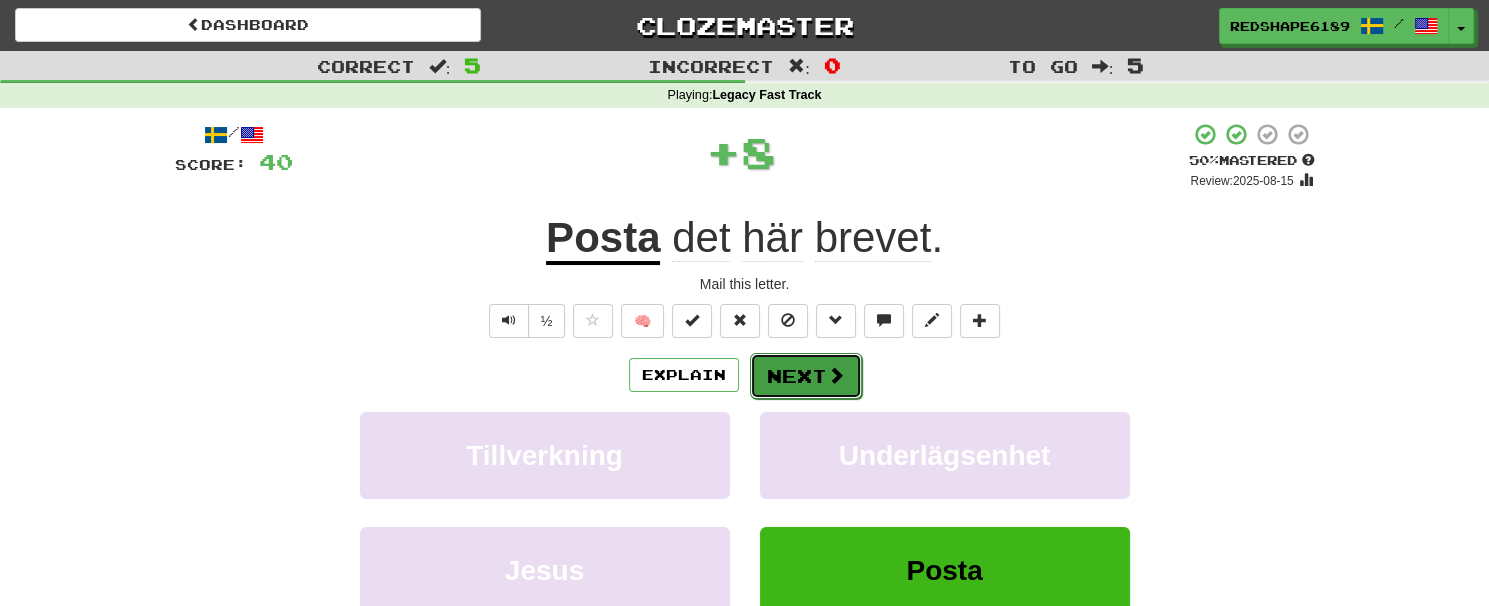 click on "Next" at bounding box center (806, 376) 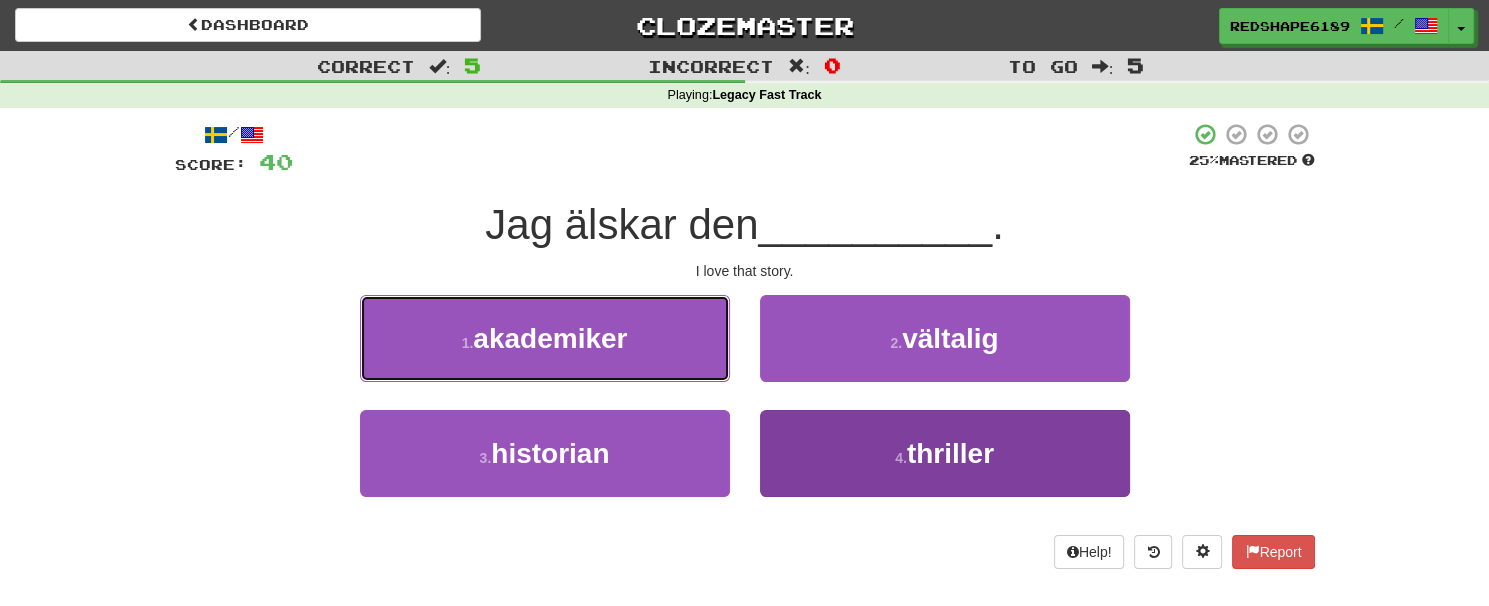 drag, startPoint x: 682, startPoint y: 331, endPoint x: 965, endPoint y: 452, distance: 307.78238 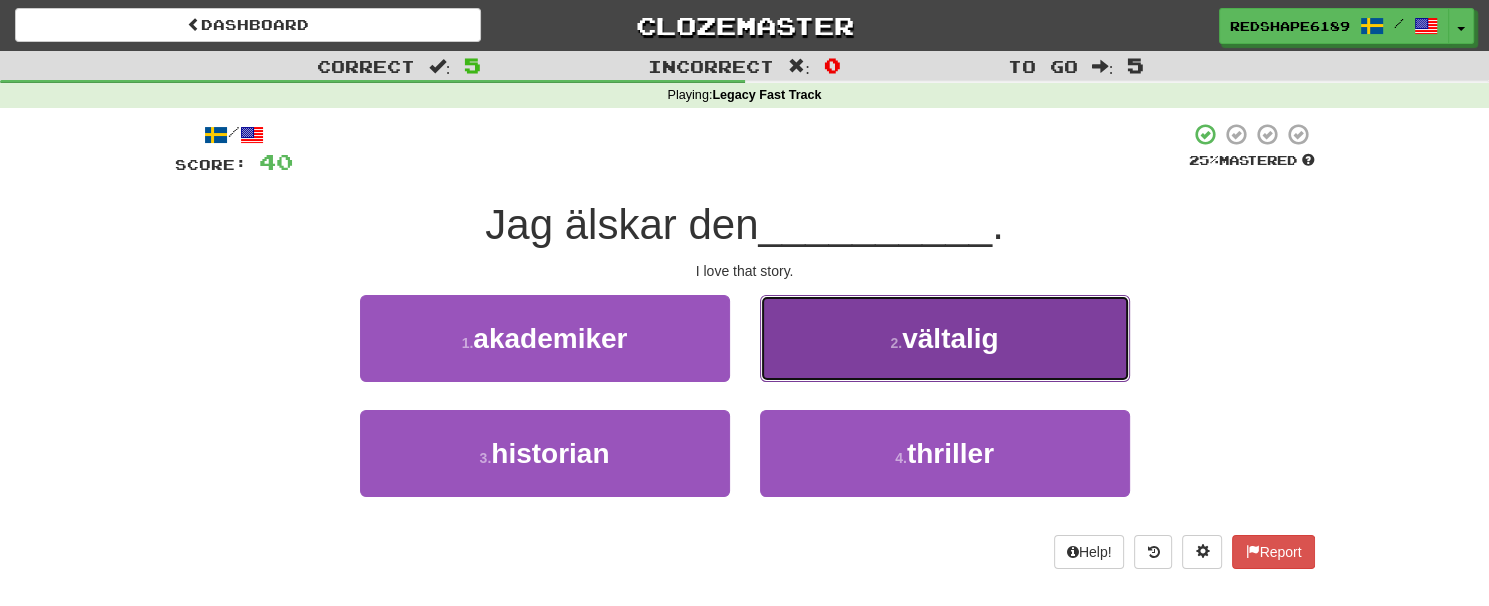 click on "2 .  vältalig" at bounding box center (945, 338) 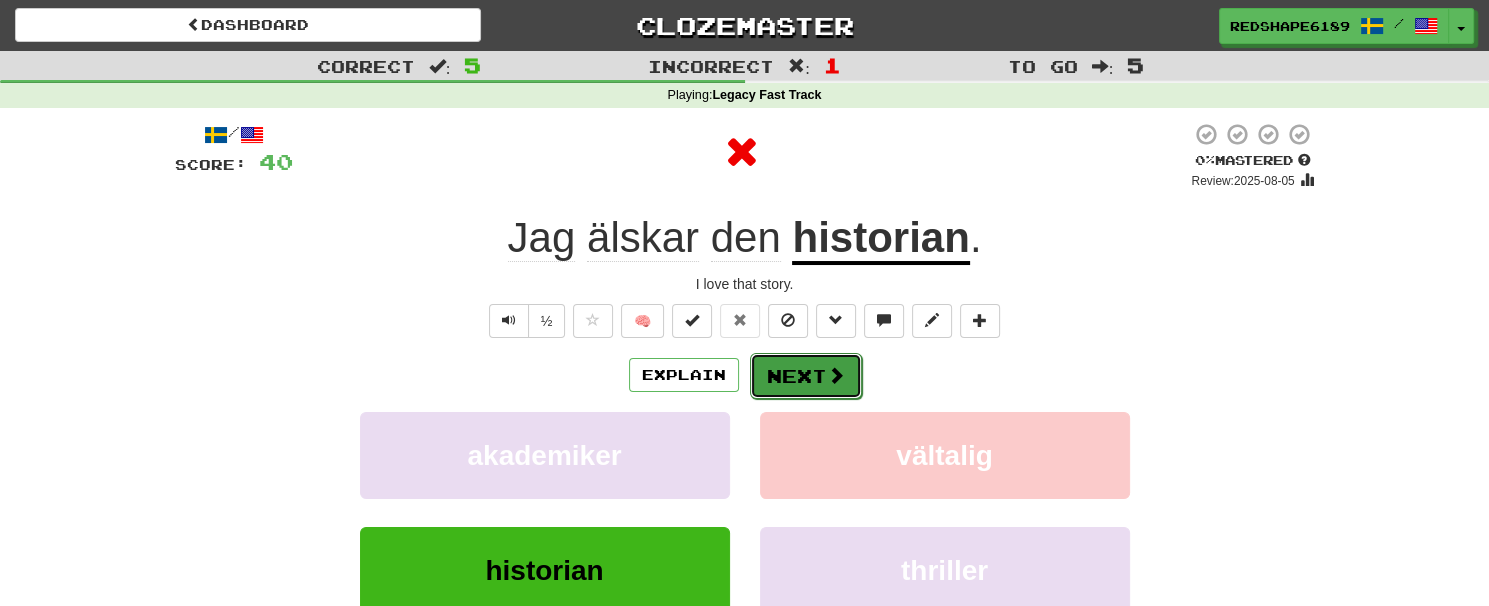 click on "Next" at bounding box center (806, 376) 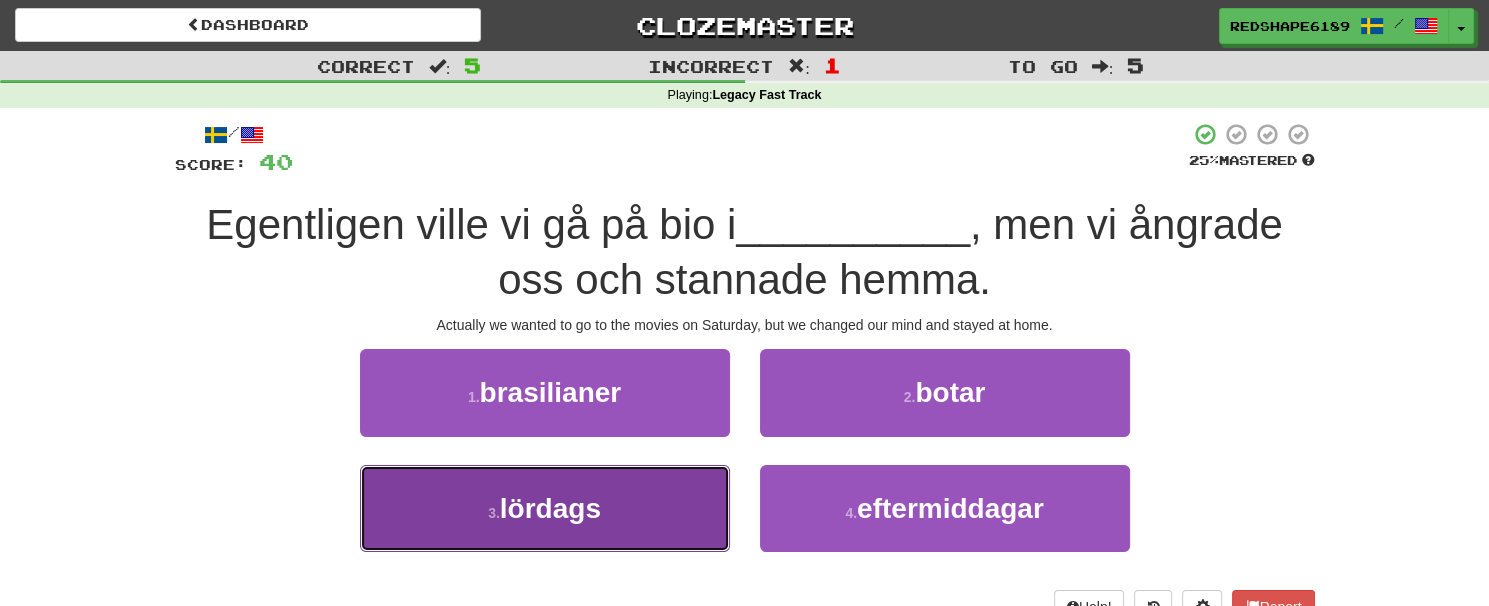 click on "3 .  lördags" at bounding box center [545, 508] 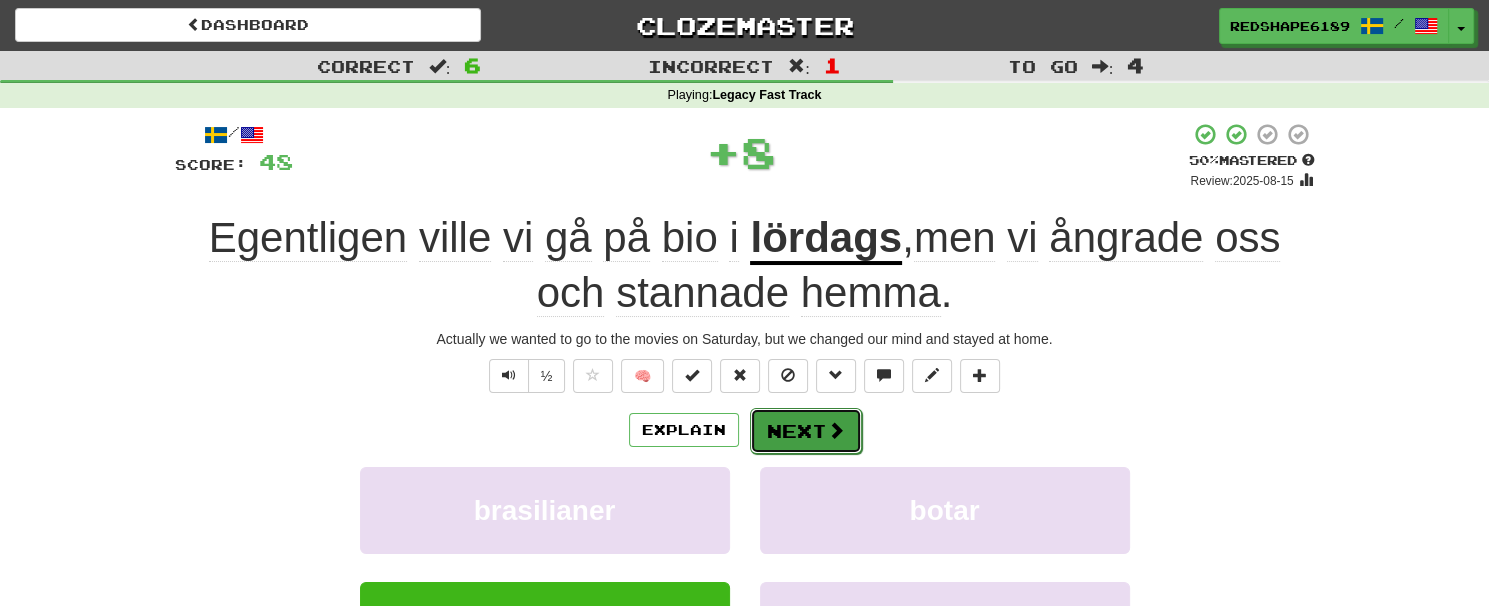click on "Next" at bounding box center [806, 431] 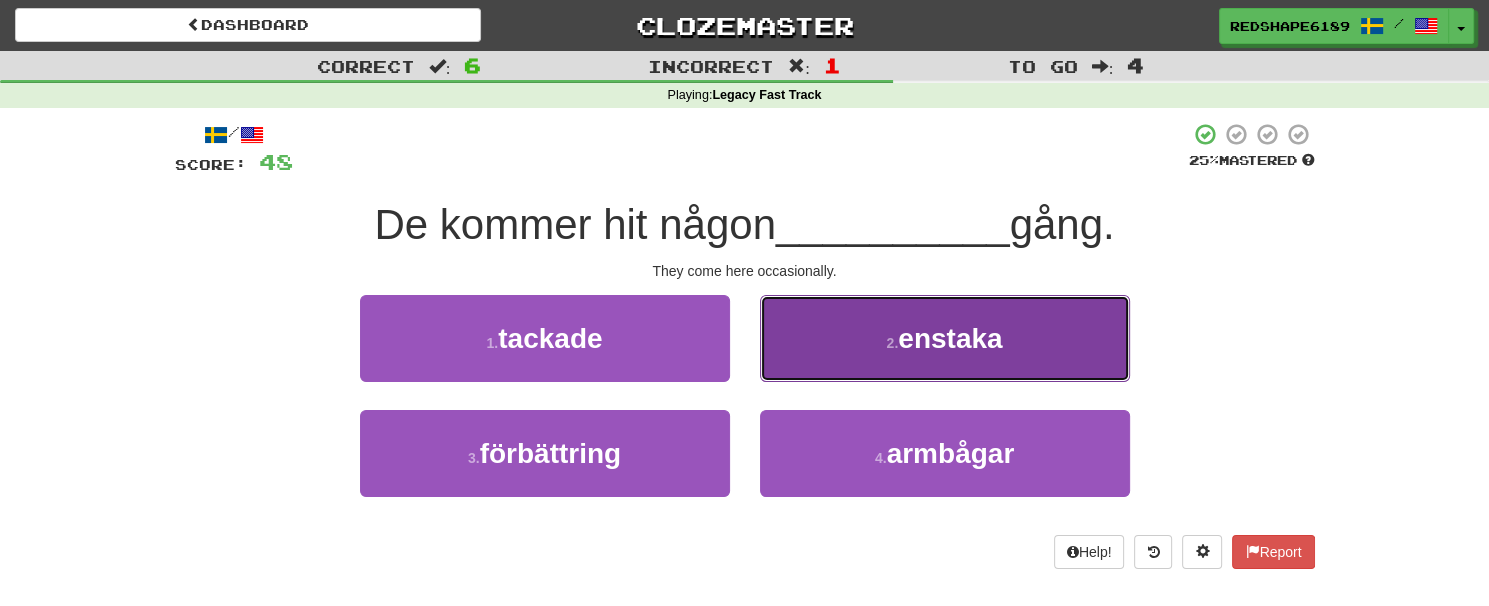 click on "2 .  enstaka" at bounding box center (945, 338) 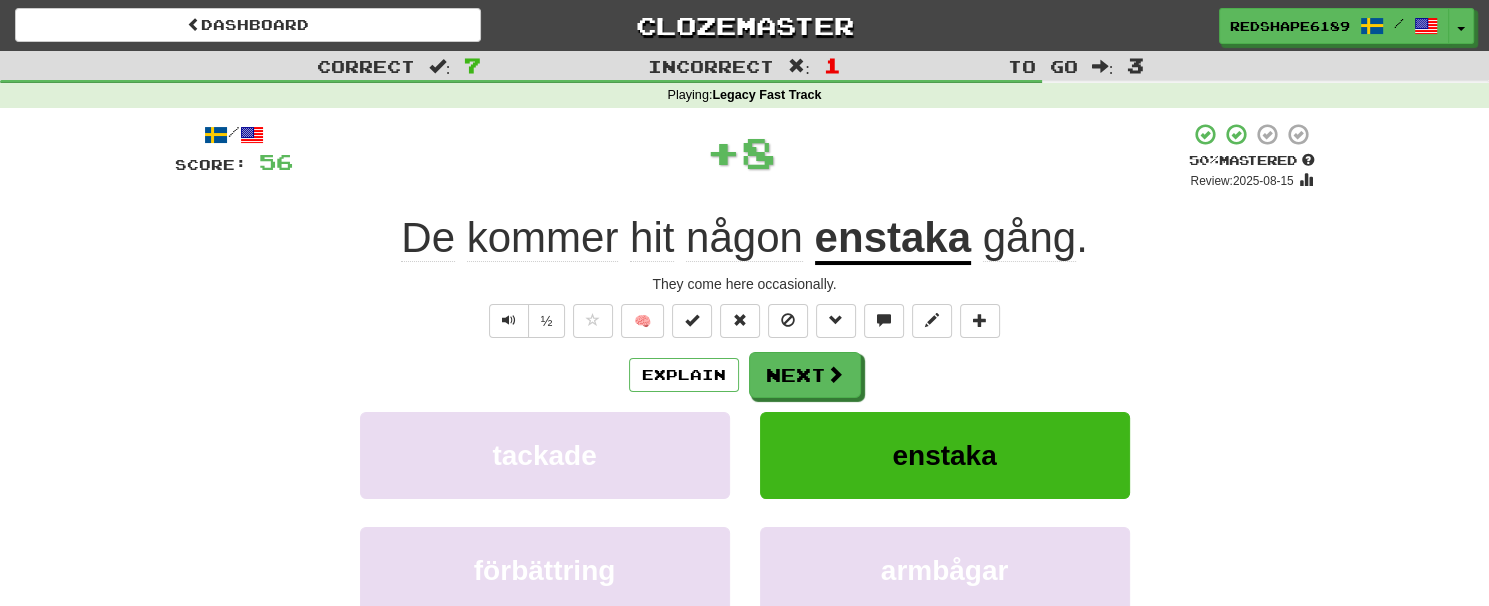 click on "/  Score:   56 + 8 50 %  Mastered Review:  2025-08-15 De   kommer   hit   någon   enstaka   gång . They come here occasionally. ½ 🧠 Explain Next tackade enstaka förbättring armbågar Learn more: tackade enstaka förbättring armbågar  Help!  Report Sentence Source" at bounding box center [745, 435] 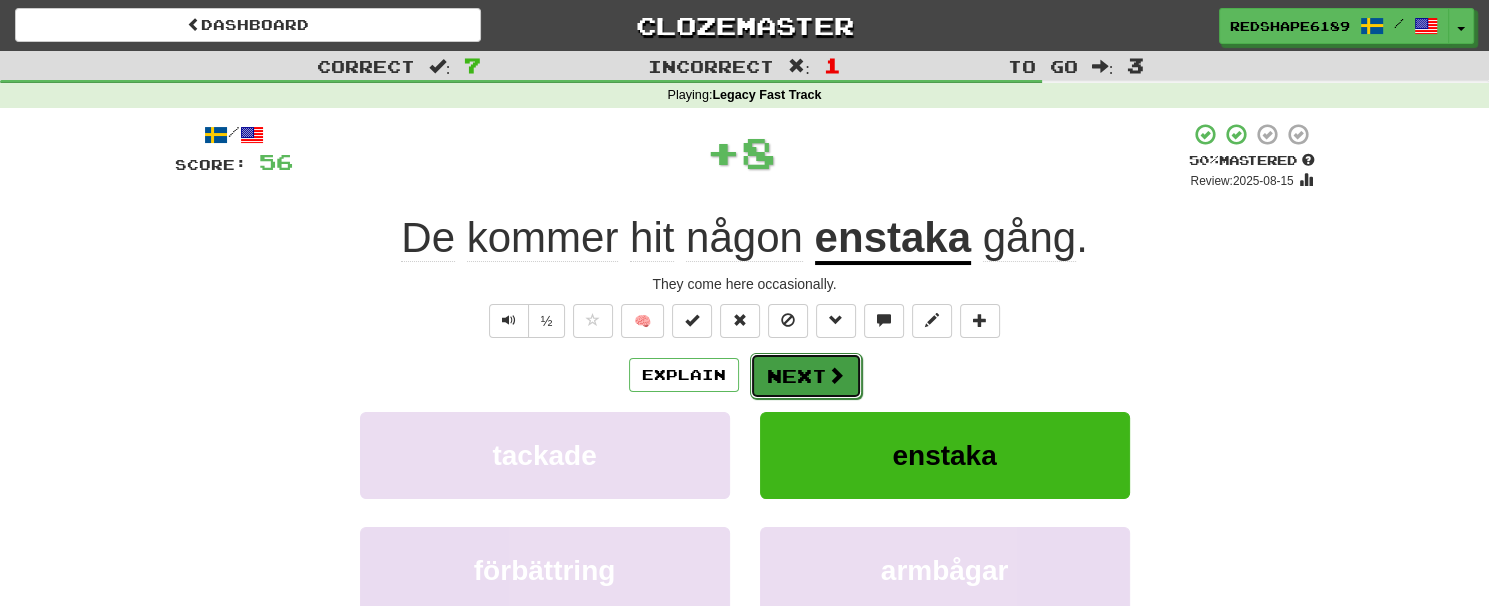 click on "Next" at bounding box center (806, 376) 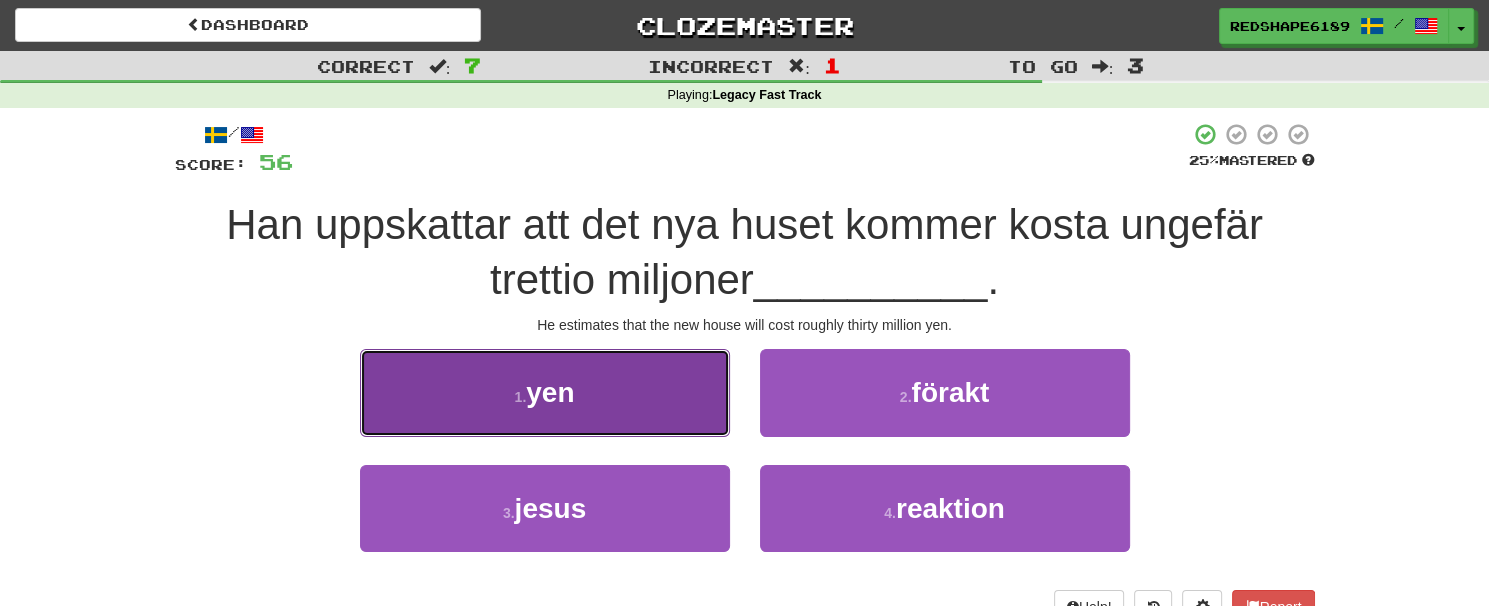 click on "1 .  yen" at bounding box center [545, 392] 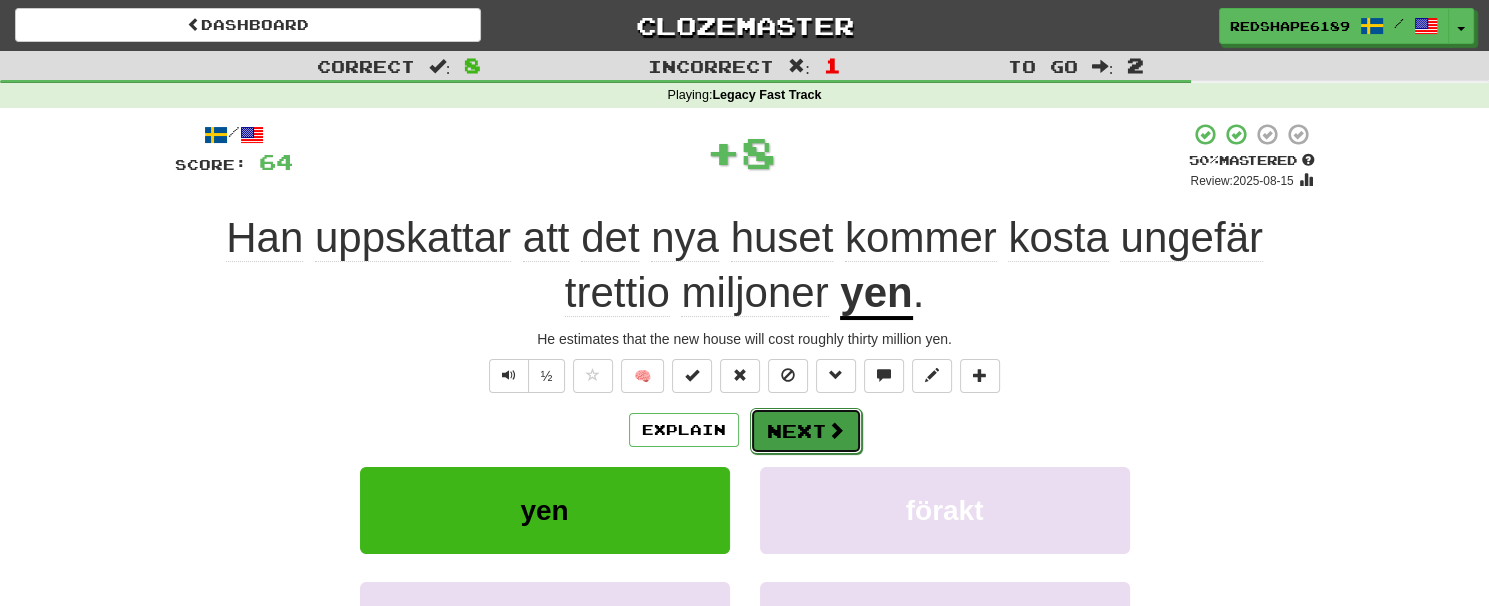 click on "Next" at bounding box center [806, 431] 